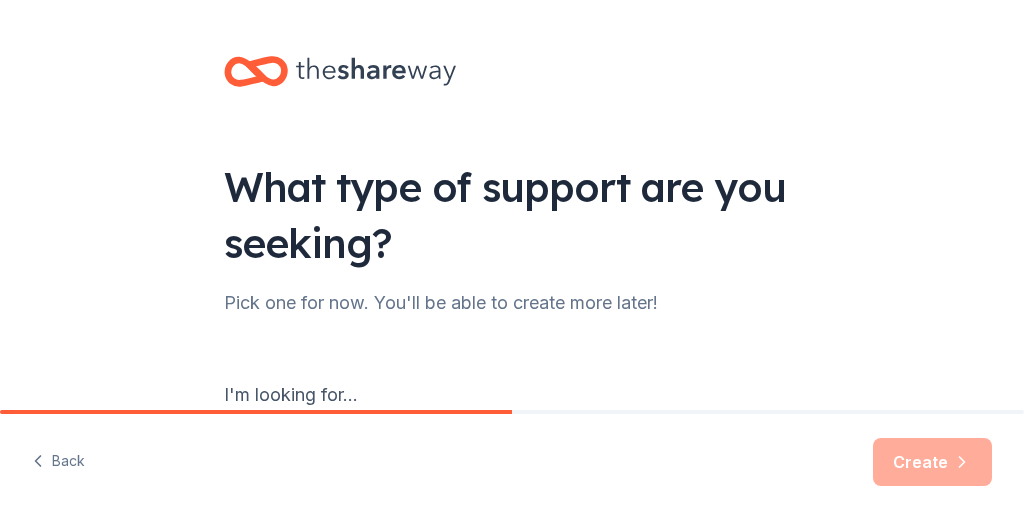 scroll, scrollTop: 0, scrollLeft: 0, axis: both 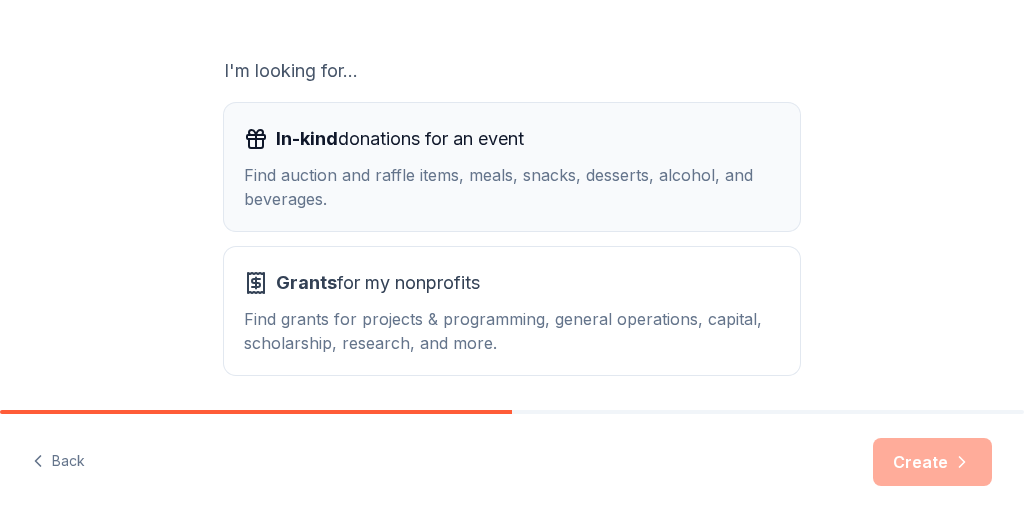 click on "Find auction and raffle items, meals, snacks, desserts, alcohol, and beverages." at bounding box center [512, 187] 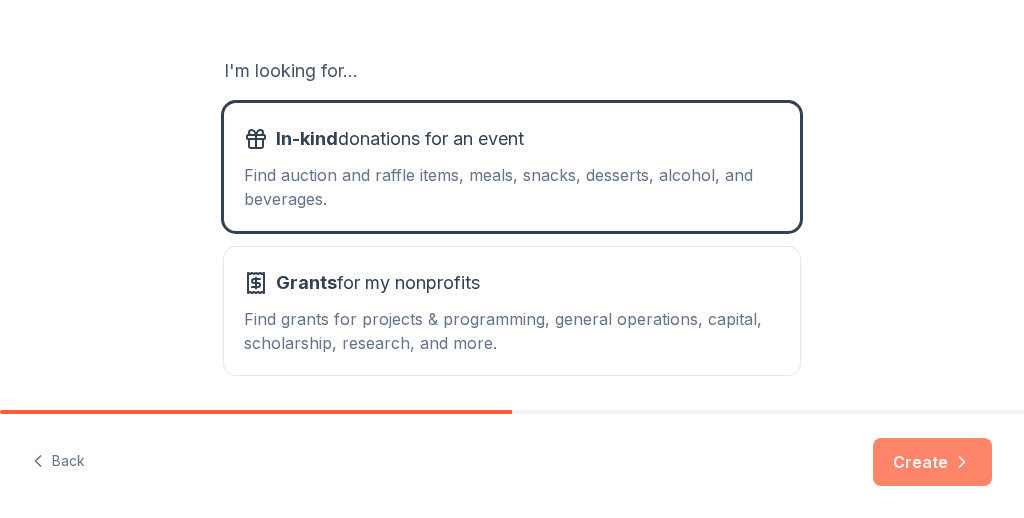 click on "Create" at bounding box center (932, 462) 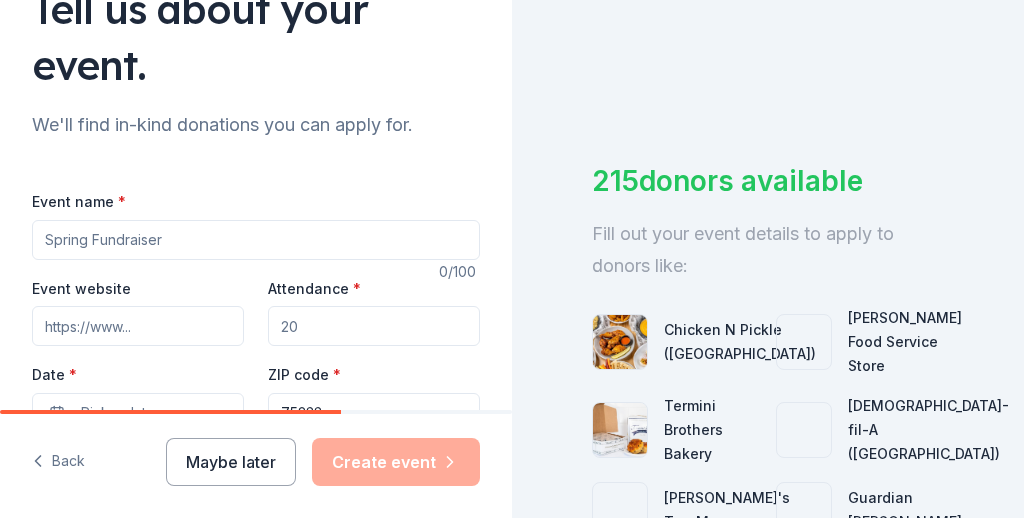 scroll, scrollTop: 177, scrollLeft: 0, axis: vertical 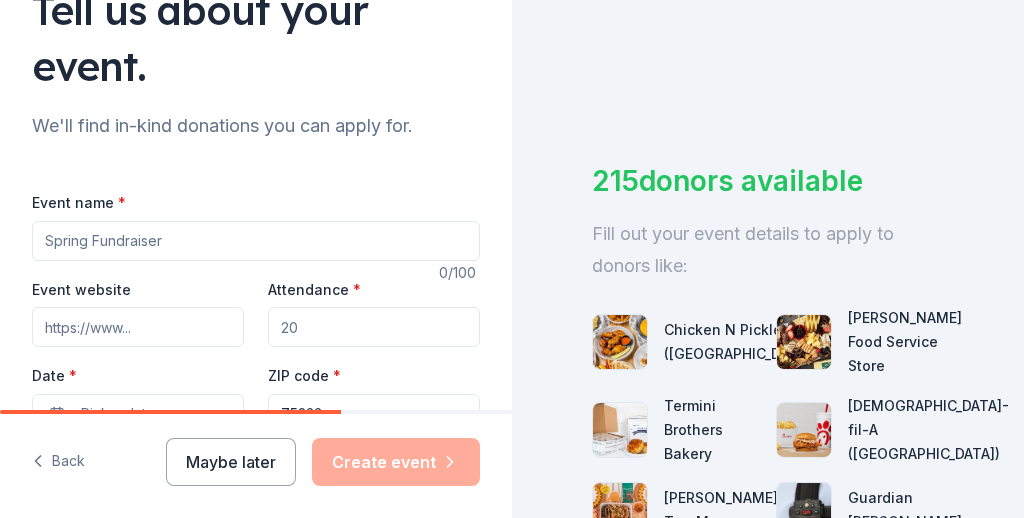 click on "Event name *" at bounding box center (256, 241) 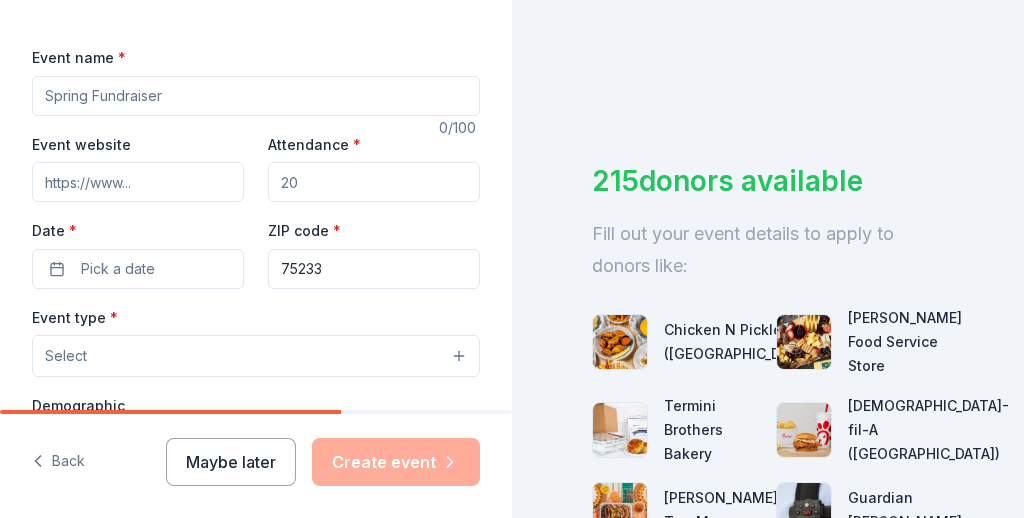 scroll, scrollTop: 312, scrollLeft: 0, axis: vertical 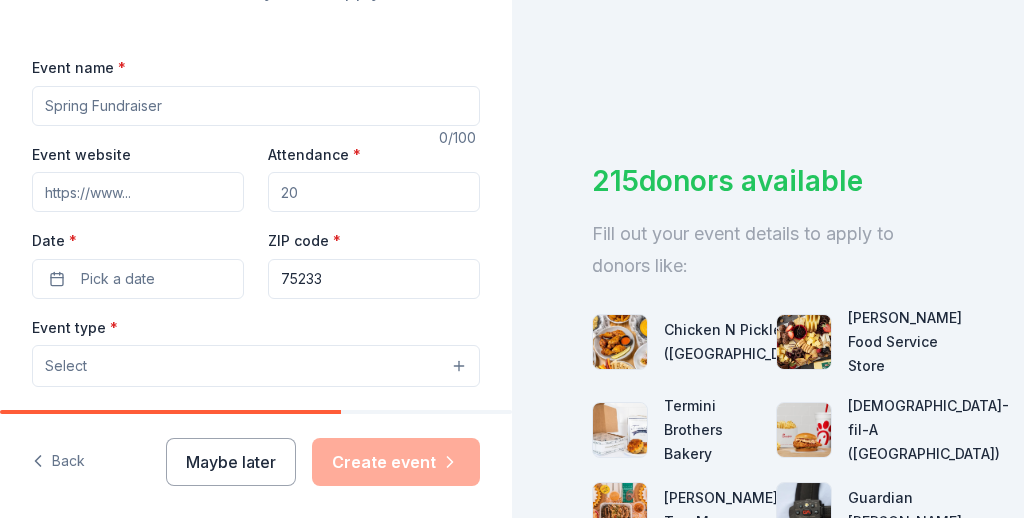 click on "Event name *" at bounding box center (256, 106) 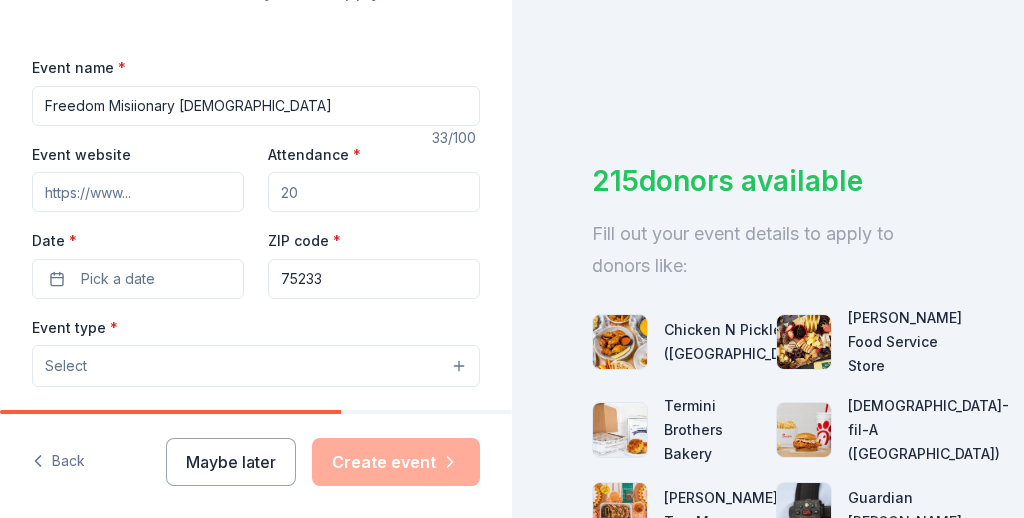 click on "Freedom Misiionary Baptist Church" at bounding box center (256, 106) 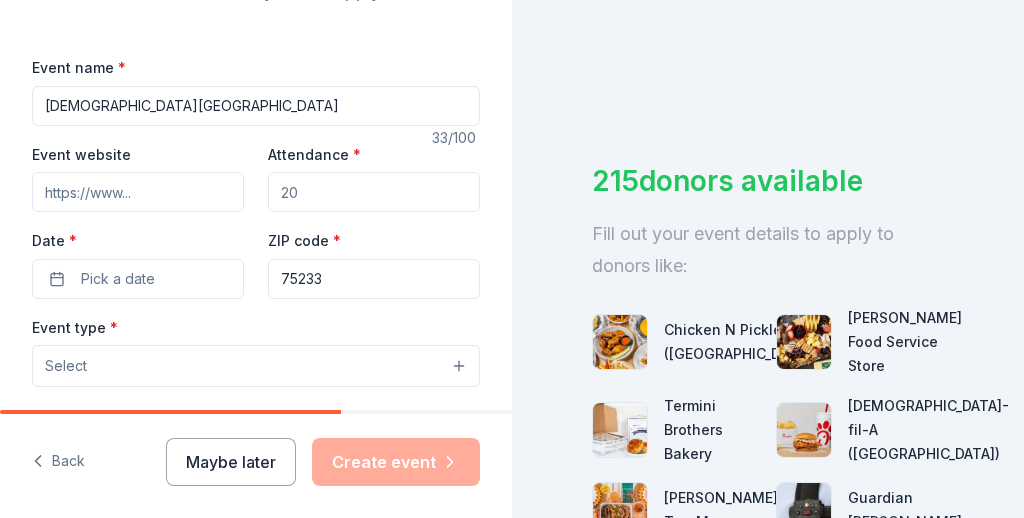 click on "Freedom Missionary Baptist Church" at bounding box center [256, 106] 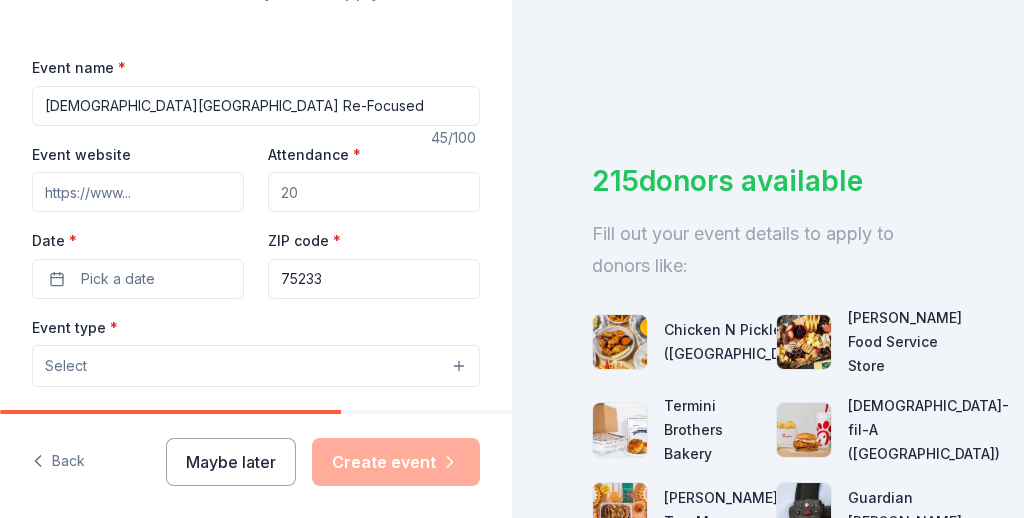 click on "Freedom Missionary Baptist Church Re-Focused" at bounding box center (256, 106) 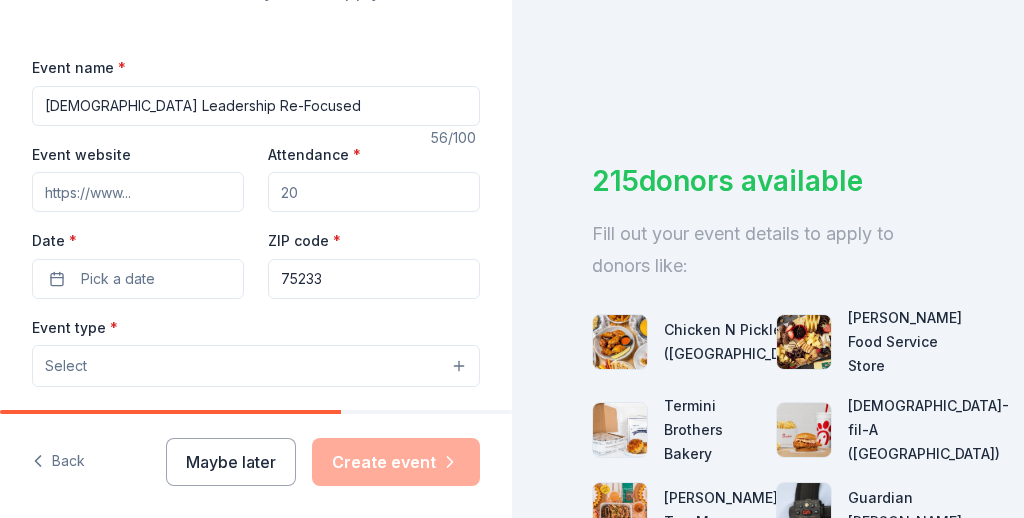 type on "Freedom Missionary Baptist Church Leadership Re-Focused" 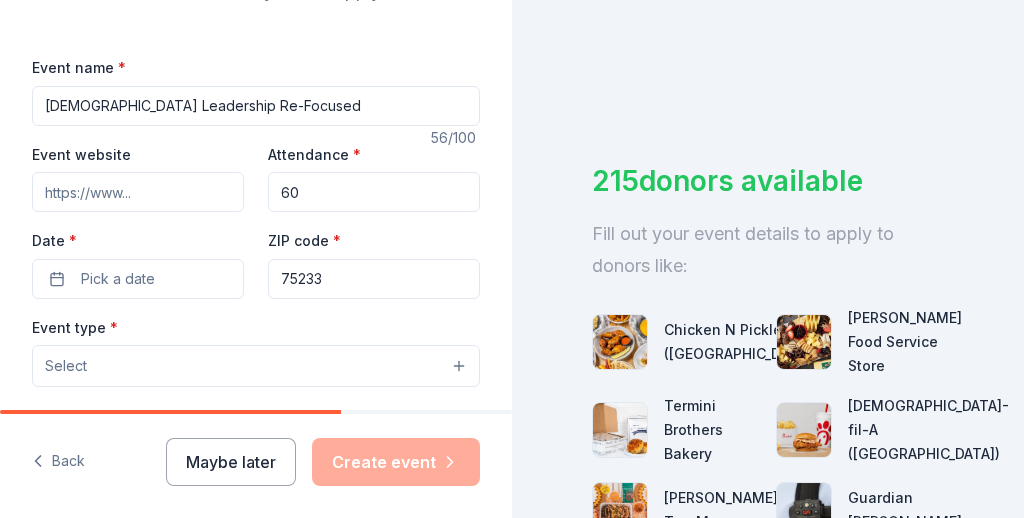 type on "6" 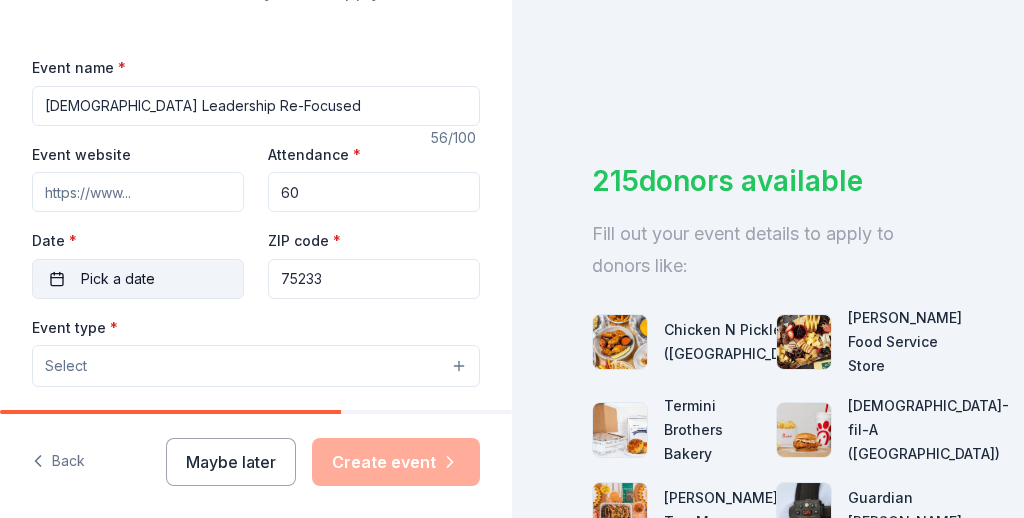 type on "60" 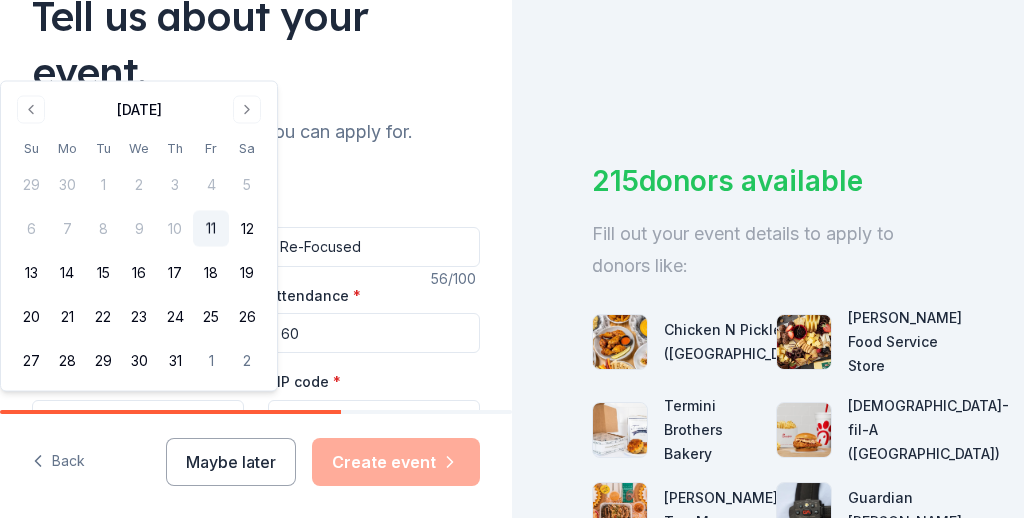 scroll, scrollTop: 175, scrollLeft: 0, axis: vertical 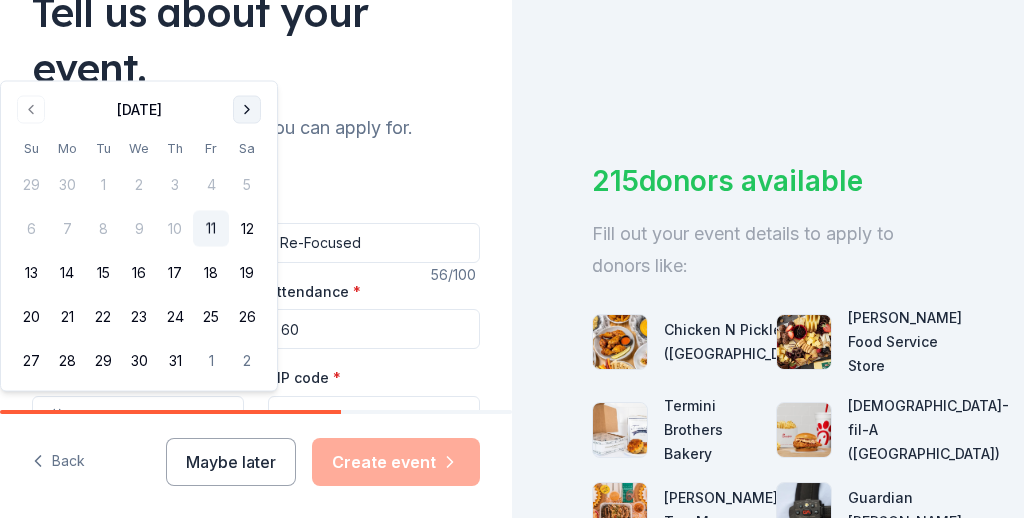 click at bounding box center [247, 110] 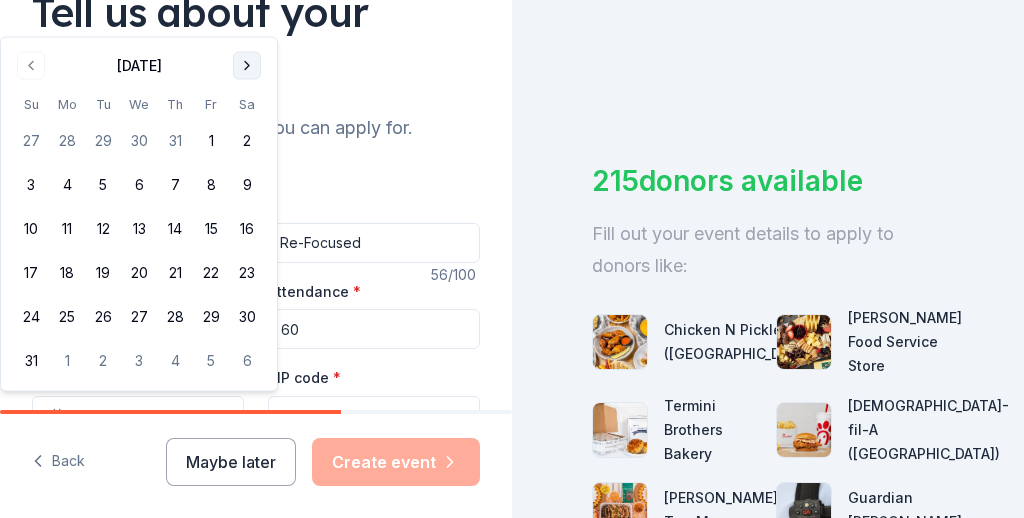 click at bounding box center (247, 66) 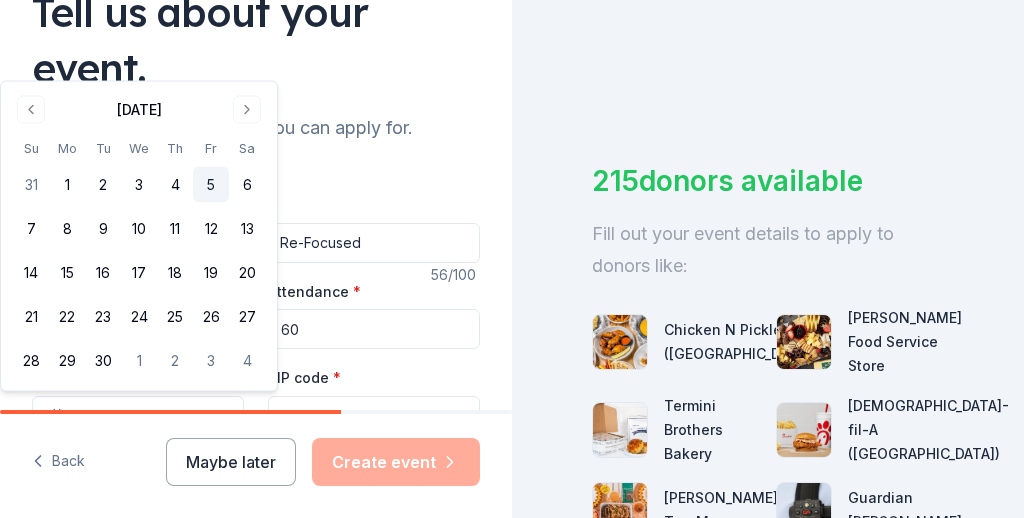 click on "5" at bounding box center [211, 185] 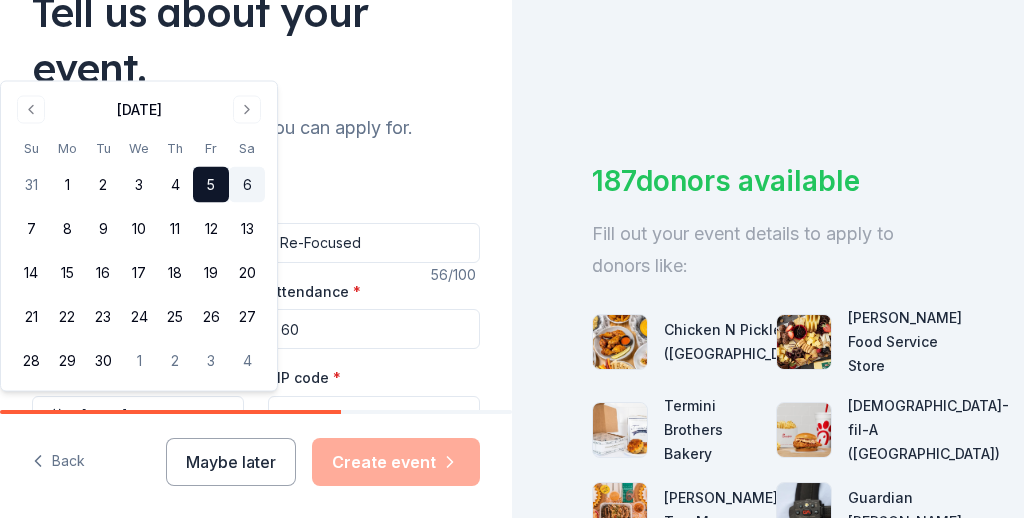 click on "6" at bounding box center [247, 185] 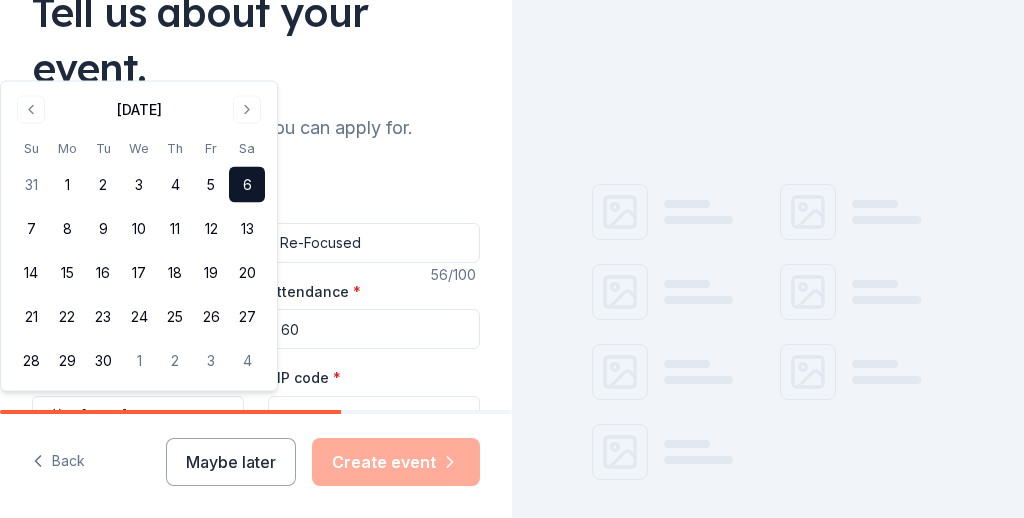 click on "Event name * Freedom Missionary Baptist Church Leadership Re-Focused 56 /100 Event website Attendance * 60 Date * 09/06/2025 ZIP code * 75233 Event type * Select Demographic Select We use this information to help brands find events with their target demographic to sponsor their products. Mailing address Apt/unit Description What are you looking for? * Auction & raffle Meals Snacks Desserts Alcohol Beverages Send me reminders Email me reminders of donor application deadlines Recurring event" at bounding box center (256, 638) 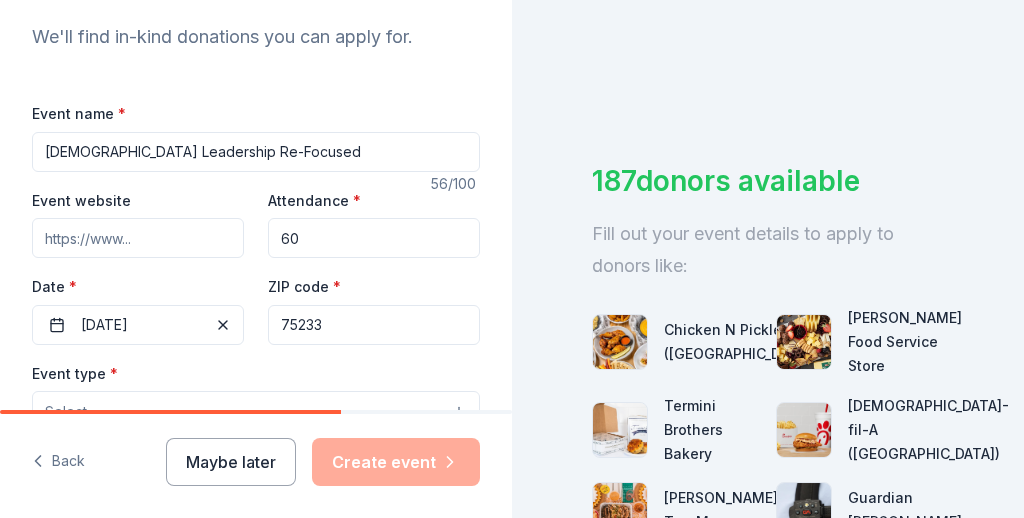 scroll, scrollTop: 291, scrollLeft: 0, axis: vertical 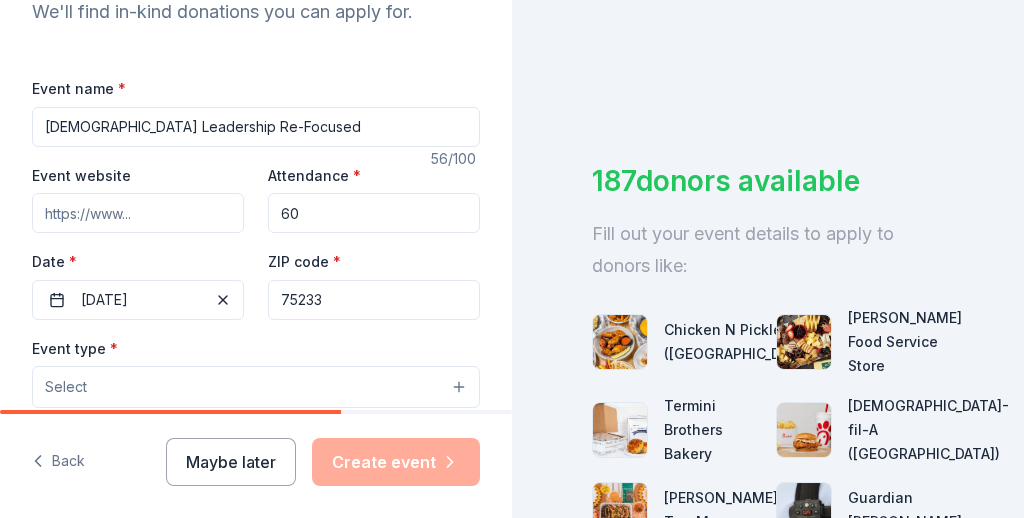 click on "75233" at bounding box center [374, 300] 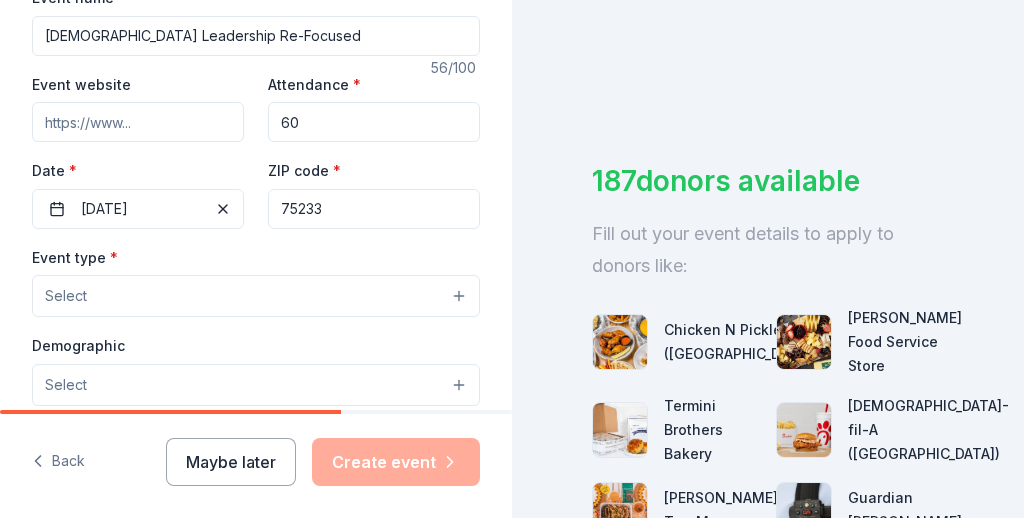 scroll, scrollTop: 390, scrollLeft: 0, axis: vertical 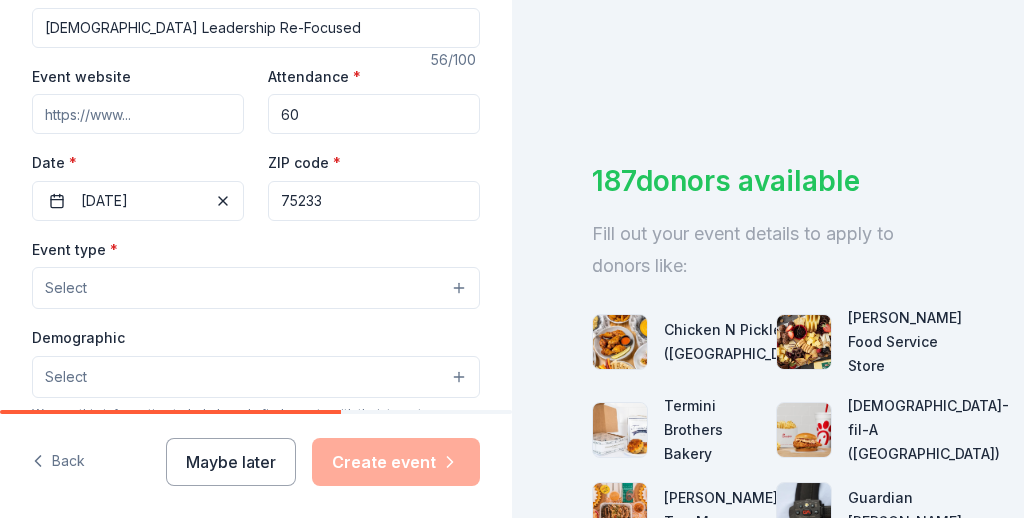 click on "Select" at bounding box center [256, 288] 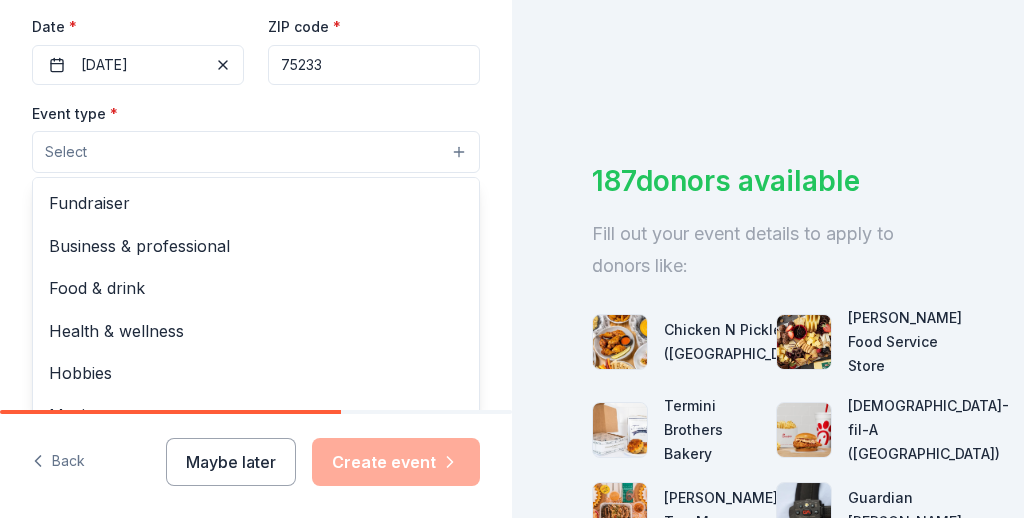 scroll, scrollTop: 531, scrollLeft: 0, axis: vertical 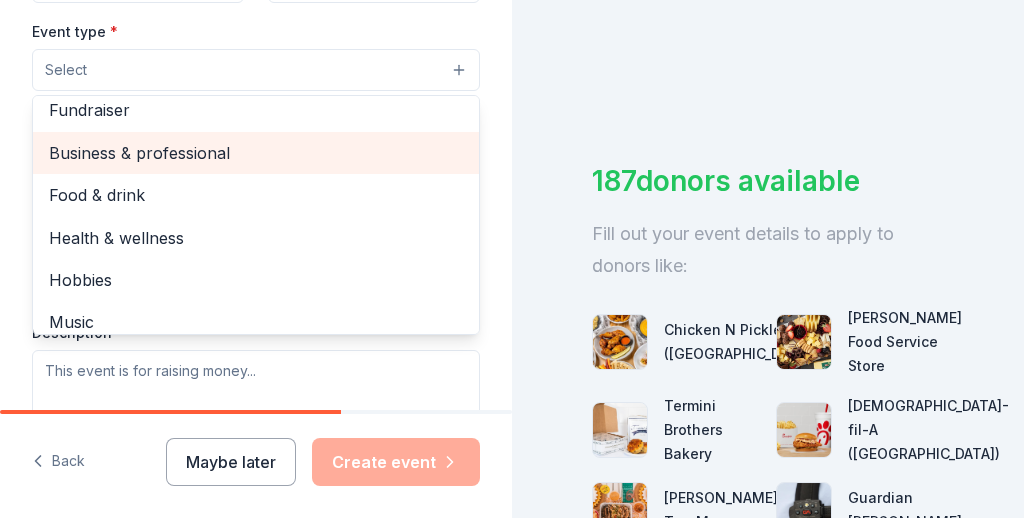 click on "Business & professional" at bounding box center [256, 153] 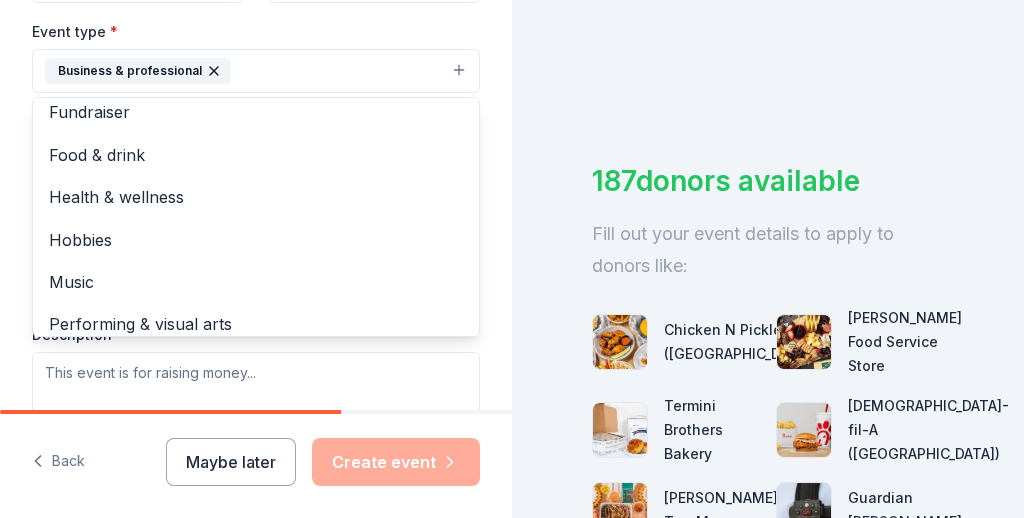 click on "Event type * Business & professional Fundraiser Food & drink Health & wellness Hobbies Music Performing & visual arts" at bounding box center [256, 56] 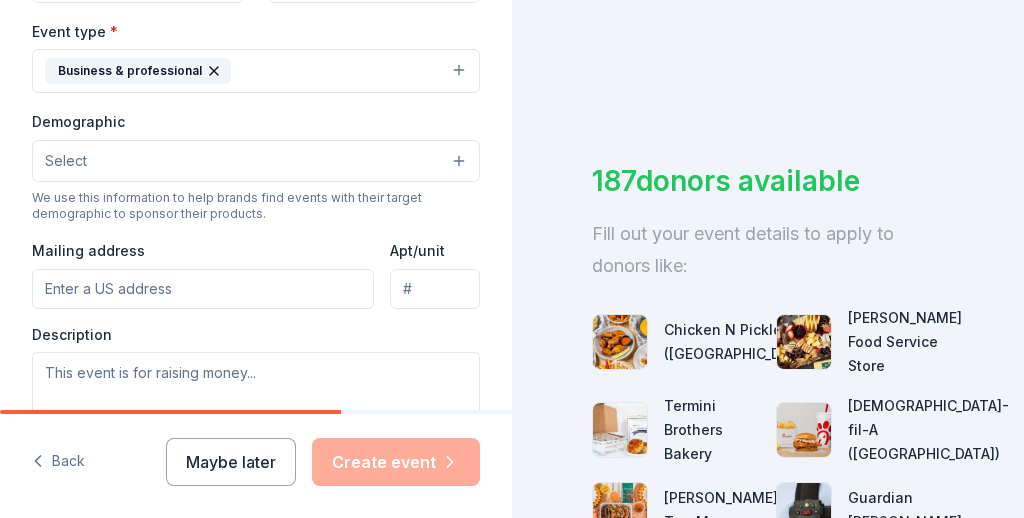 click on "Select" at bounding box center (256, 161) 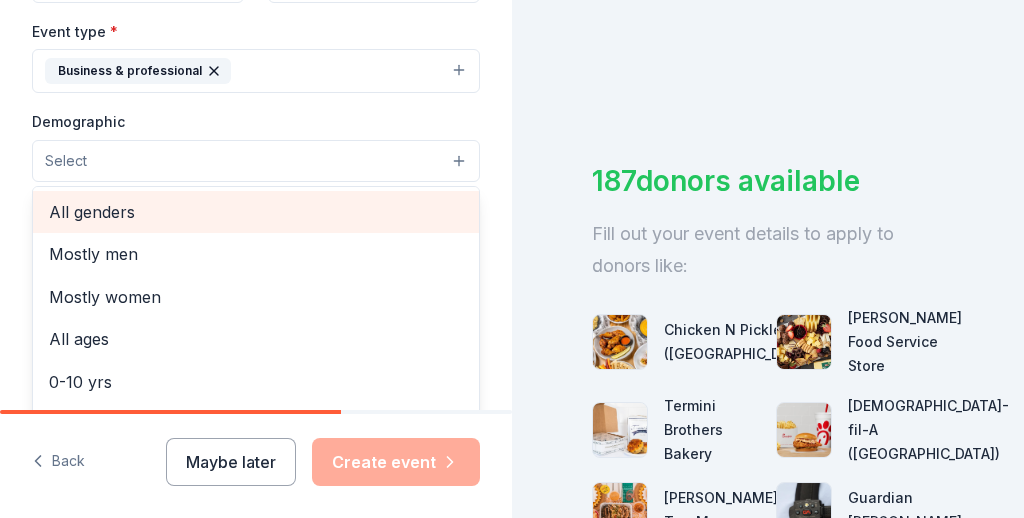 click on "All genders" at bounding box center [256, 212] 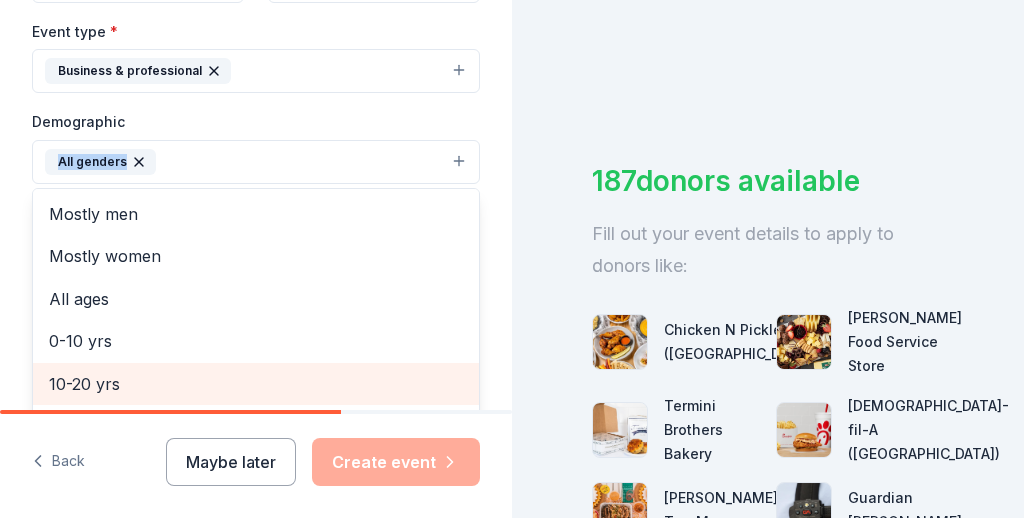 drag, startPoint x: 329, startPoint y: 105, endPoint x: 242, endPoint y: 381, distance: 289.3873 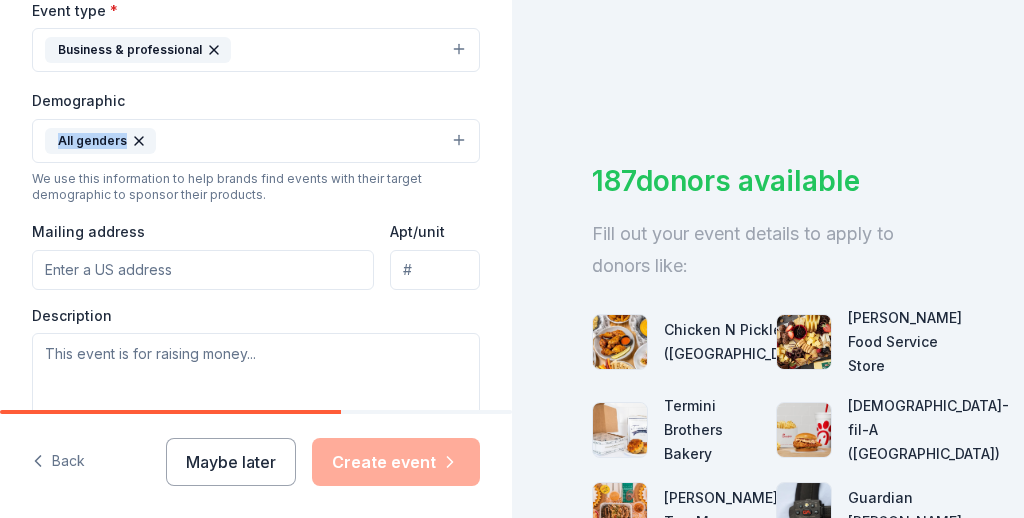 scroll, scrollTop: 632, scrollLeft: 0, axis: vertical 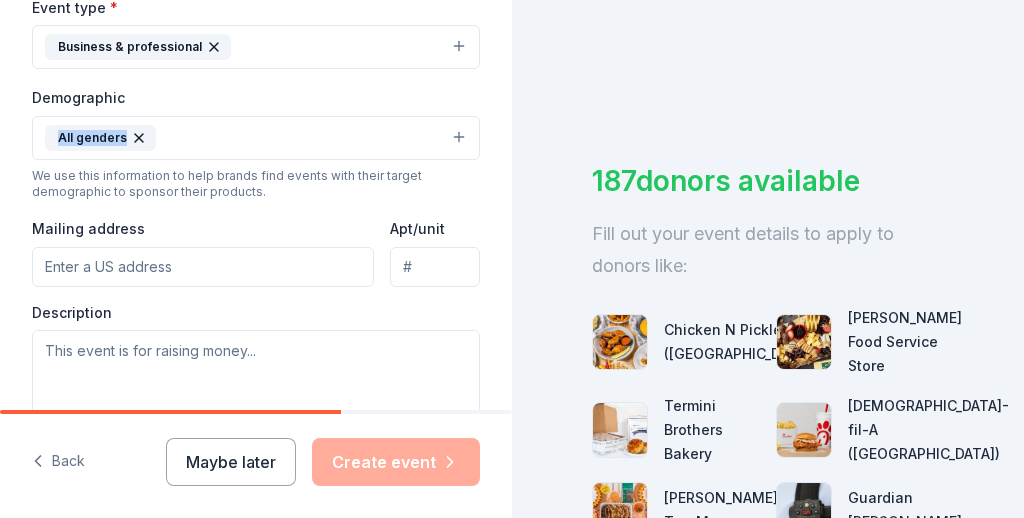 click on "All genders" at bounding box center (256, 138) 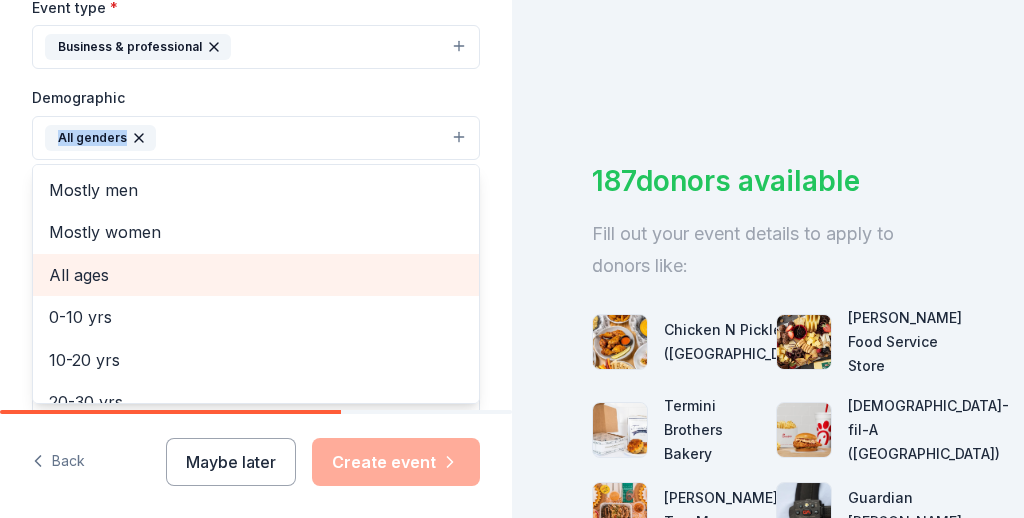 click on "All ages" at bounding box center [256, 275] 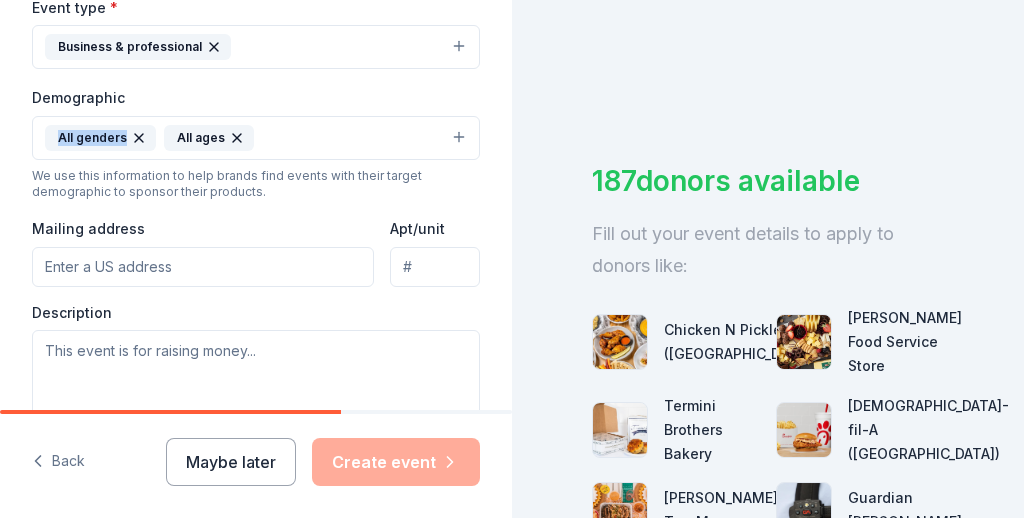 click on "All genders All ages" at bounding box center [256, 138] 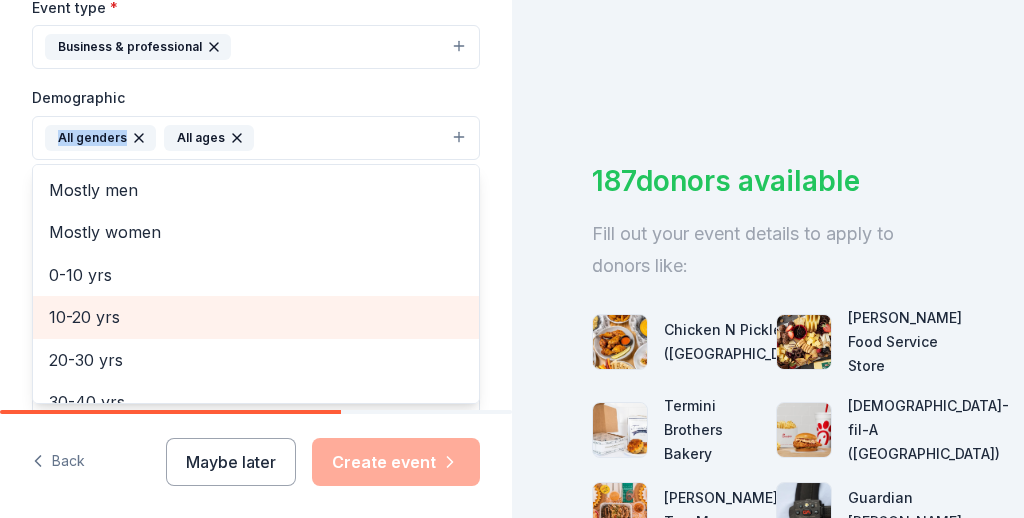 click on "10-20 yrs" at bounding box center [256, 317] 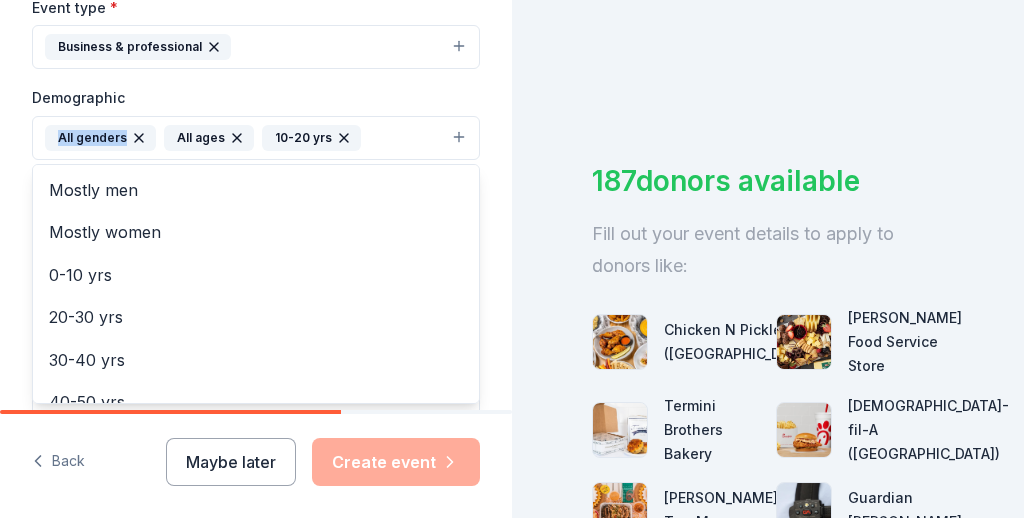 click on "All genders All ages 10-20 yrs" at bounding box center [256, 138] 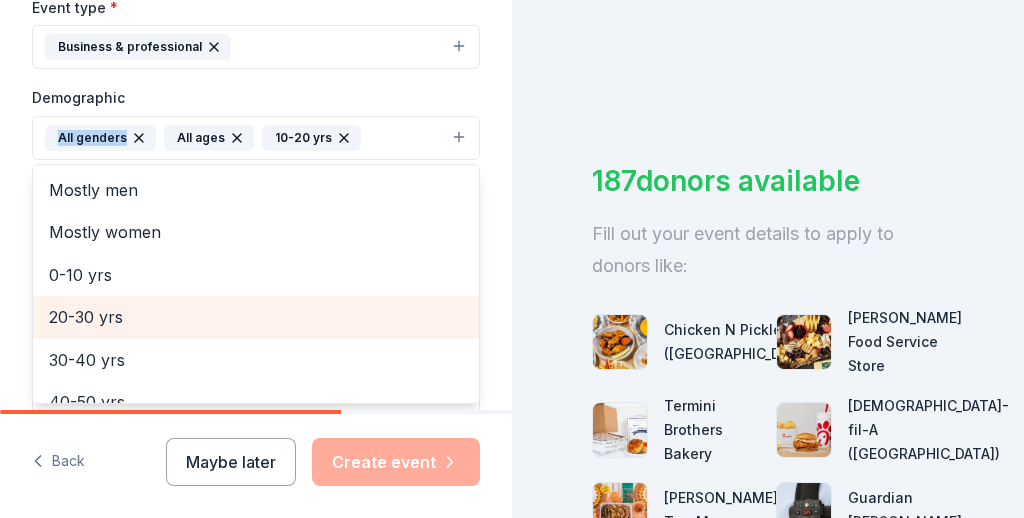 click on "20-30 yrs" at bounding box center (256, 317) 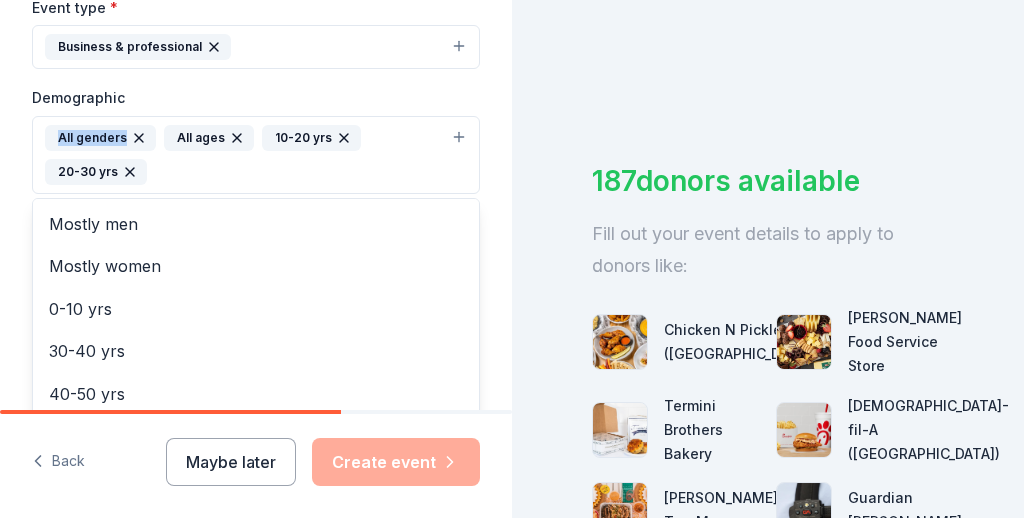 click on "All genders All ages 10-20 yrs 20-30 yrs" at bounding box center (244, 155) 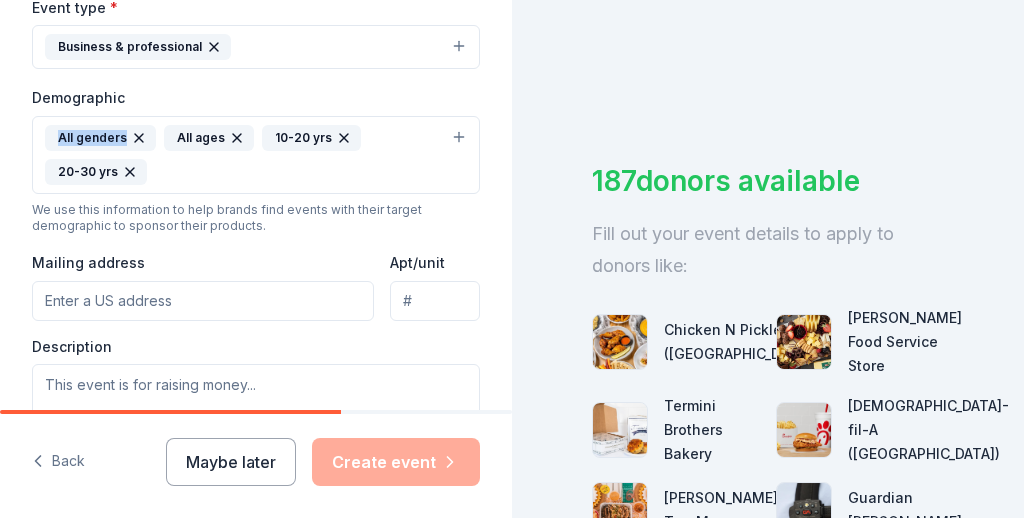 click on "All genders All ages 10-20 yrs 20-30 yrs" at bounding box center (244, 155) 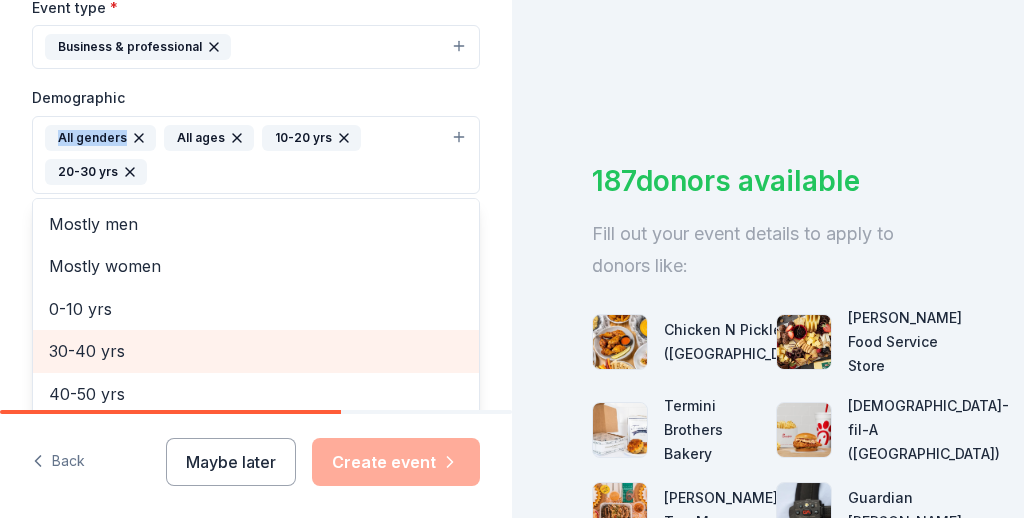 click on "30-40 yrs" at bounding box center [256, 351] 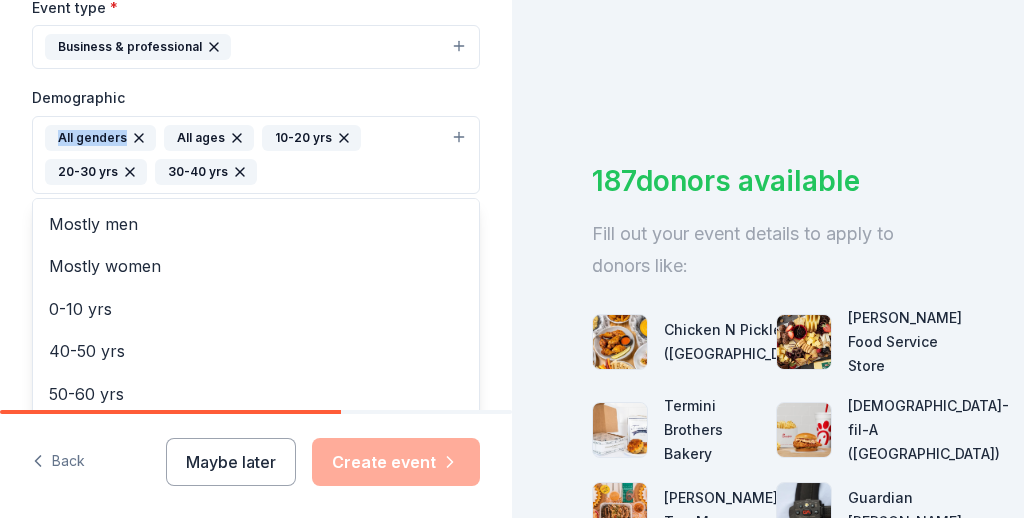 click on "All genders All ages 10-20 yrs 20-30 yrs 30-40 yrs" at bounding box center [244, 155] 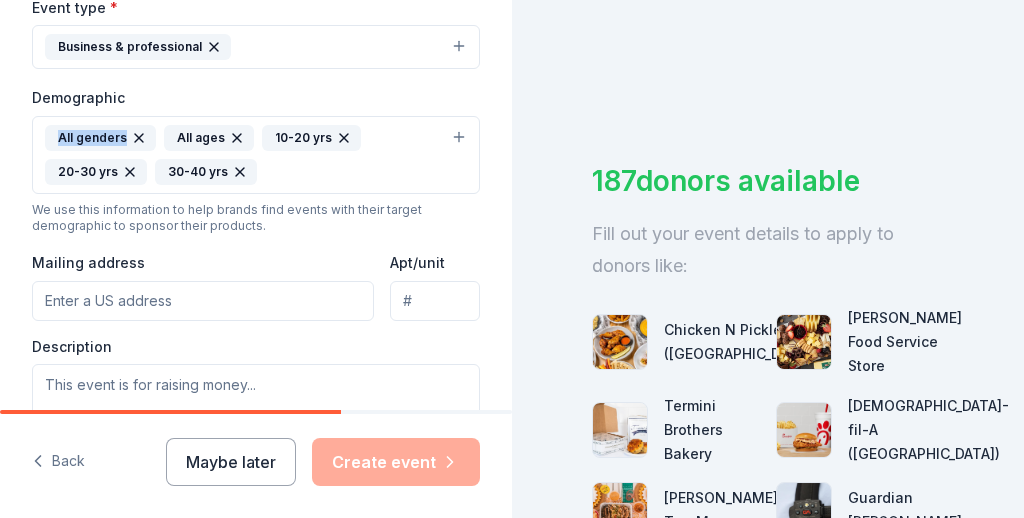 click 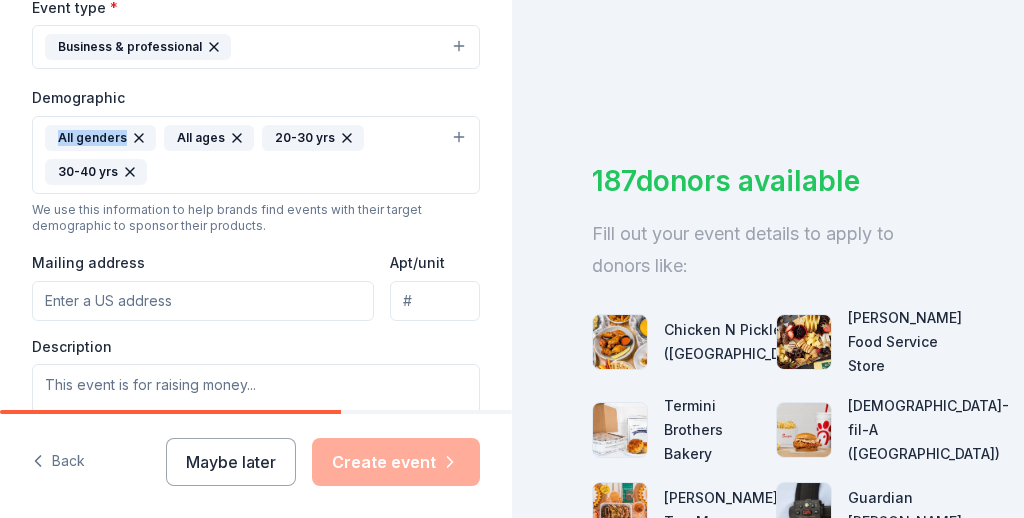 click 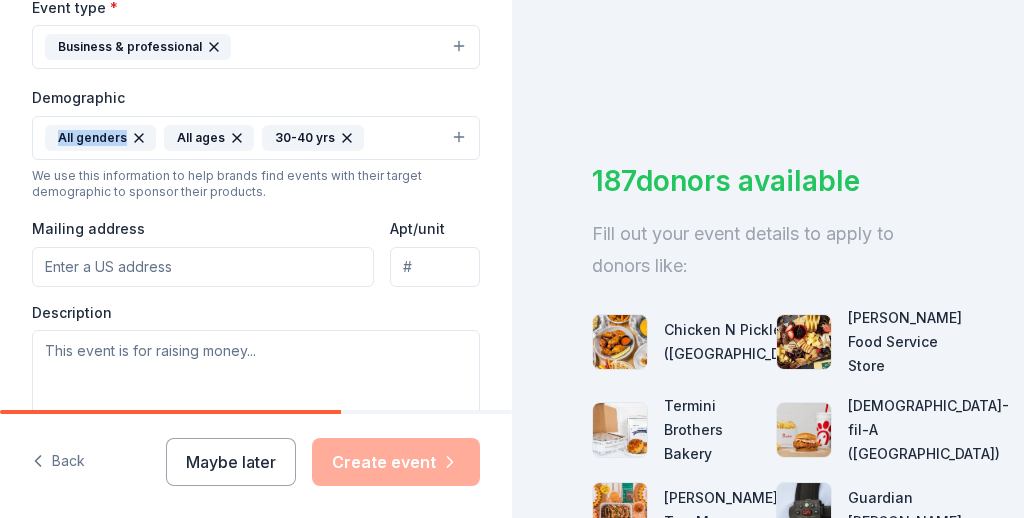 click 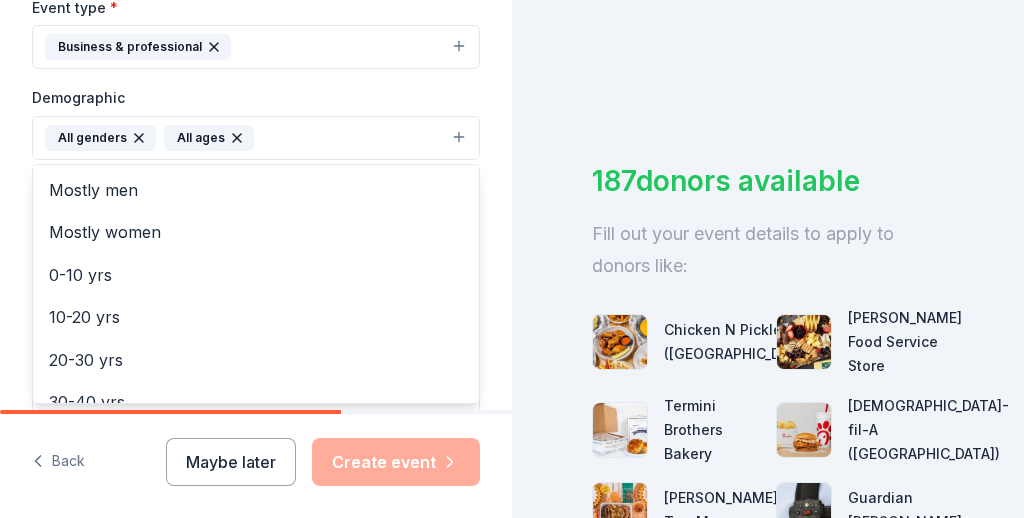 click on "Demographic All genders All ages Mostly men Mostly women 0-10 yrs 10-20 yrs 20-30 yrs 30-40 yrs 40-50 yrs 50-60 yrs 60-70 yrs 70-80 yrs 80+ yrs" at bounding box center (256, 122) 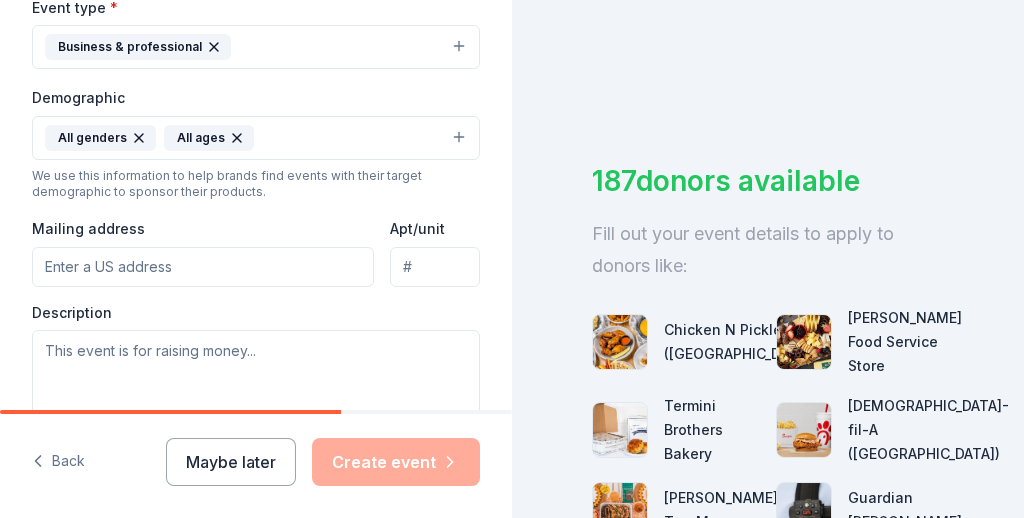 click on "Mailing address" at bounding box center [203, 267] 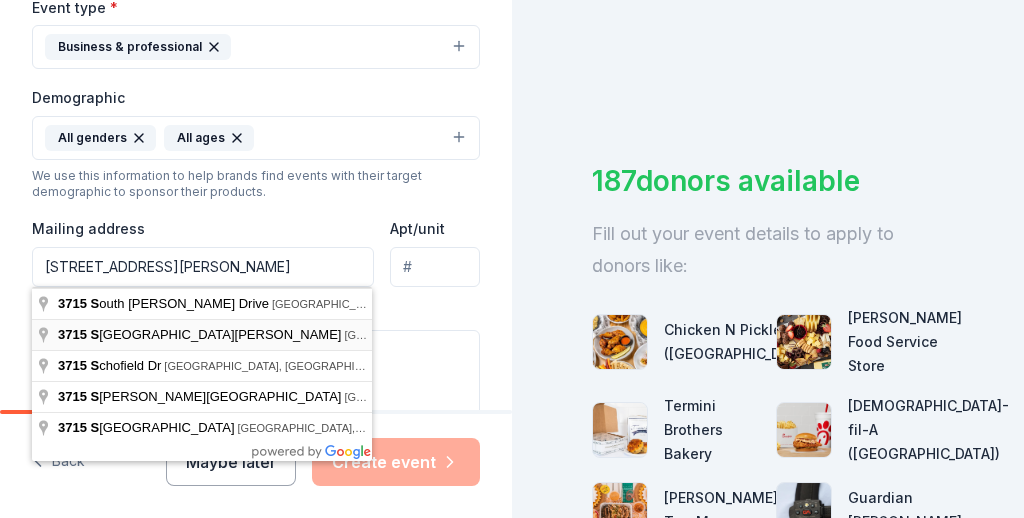 type on "3715 South Westmoreland Road, Dallas, TX, 75233" 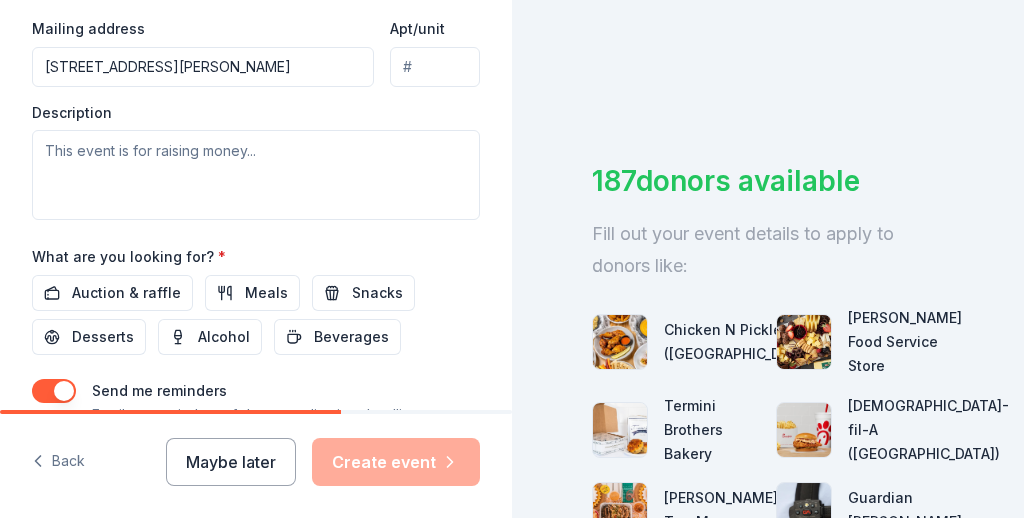scroll, scrollTop: 0, scrollLeft: 0, axis: both 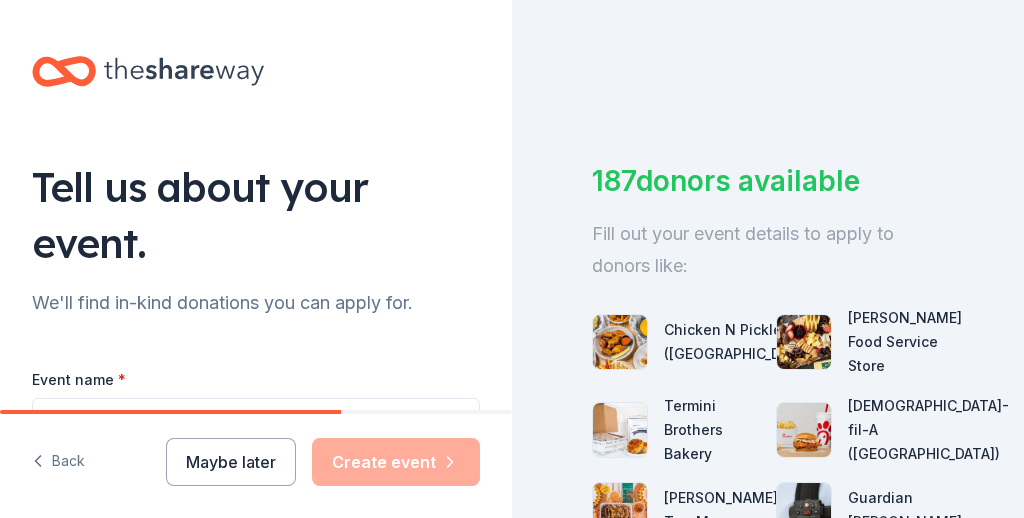 drag, startPoint x: 262, startPoint y: 76, endPoint x: 108, endPoint y: 72, distance: 154.05194 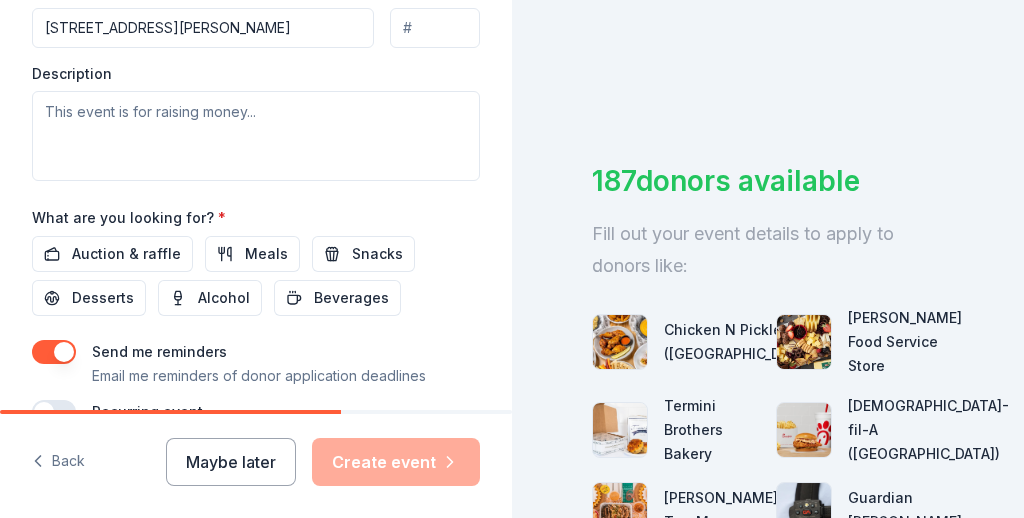 scroll, scrollTop: 861, scrollLeft: 0, axis: vertical 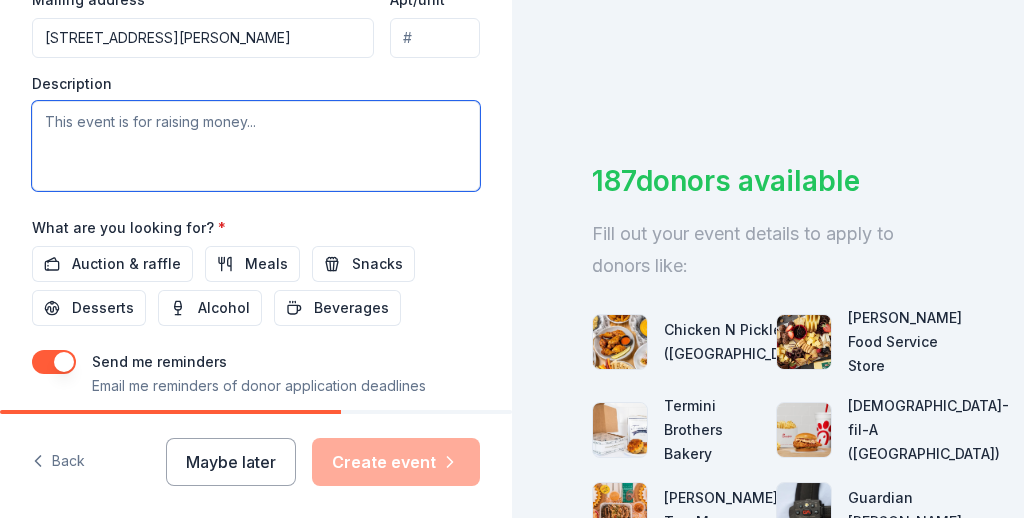 click at bounding box center (256, 146) 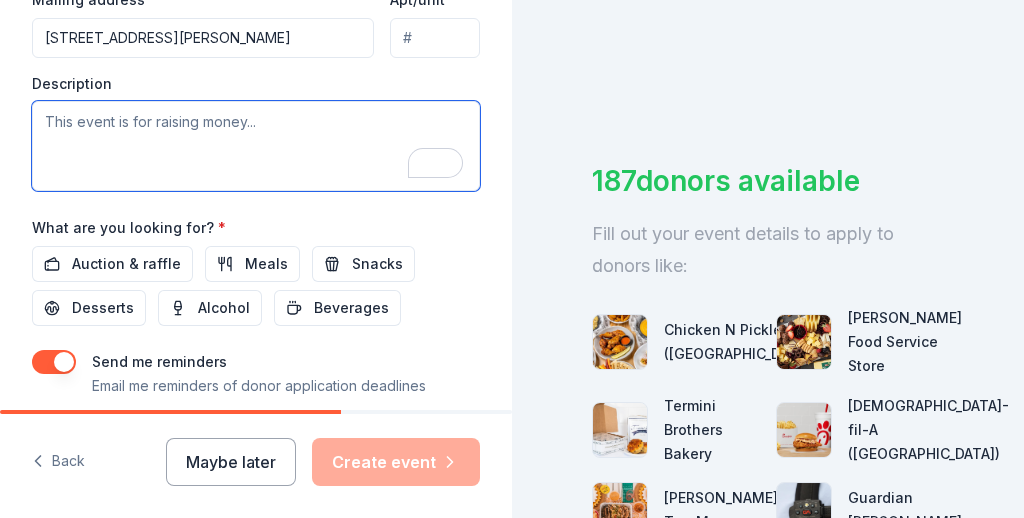 paste on "Leadership Development Conference – Donation Appeal
🌟 Support the 2025 Leadership Development Conference 🌟
This two-day, Spirit-led Leadership Conference is designed to empower church leaders with practical tools, biblical wisdom, and spiritual renewal. Hosted by Freedom Missionary Baptist Church, the event features worship, teaching, small-group collaboration, and personal reflection.
🗓️ Friday Night (7:00–9:00 PM): Kickoff Service — Vision-casting, worship, and recommitment to spiritual leadership.
📅 Saturday (9:00 AM–3:00 PM): Interactive sessions on 5 pillars of leadership:
1. Spiritual Maturity and Growth
2. Giving (Time, Talent, Treasure)
3. Structure and Systems
4. Empowerment and Delegation
5. Accountability
🍽️ Breakfast, lunch, materials, and spiritual resources are provided for all participants.
Your donation will help fund meals, supplies, take-home tools, and follow-up resources for over 50 ministry leaders committed to leading with excellence and humility.
🙏 Support this movement and hel..." 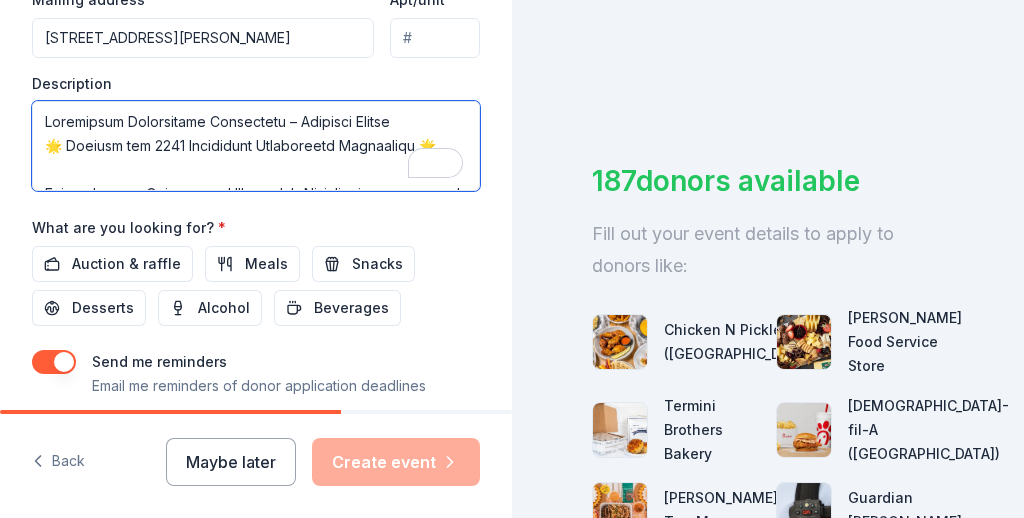 scroll, scrollTop: 637, scrollLeft: 0, axis: vertical 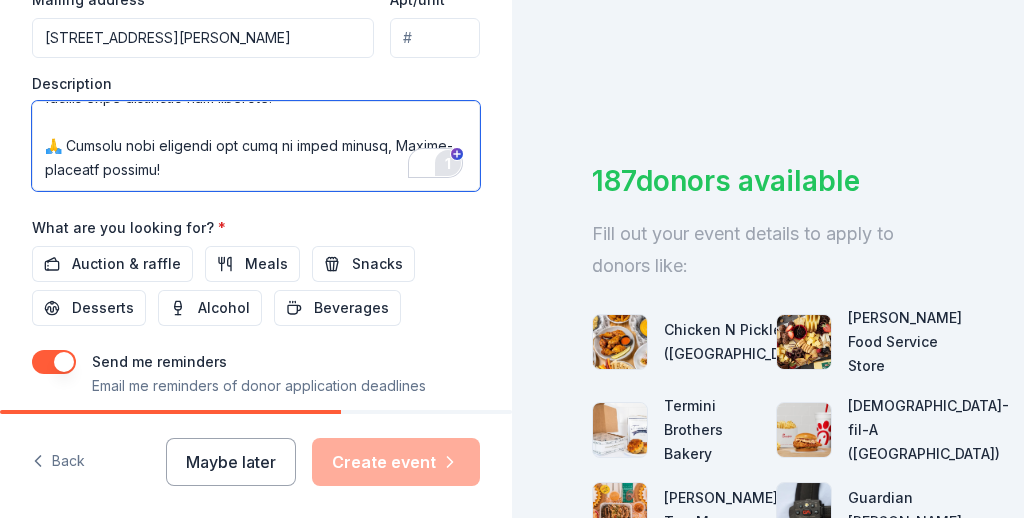 type on "Leadership Development Conference – Donation Appeal
🌟 Support the 2025 Leadership Development Conference 🌟
This two-day, Spirit-led Leadership Conference is designed to empower church leaders with practical tools, biblical wisdom, and spiritual renewal. Hosted by Freedom Missionary Baptist Church, the event features worship, teaching, small-group collaboration, and personal reflection.
🗓️ Friday Night (7:00–9:00 PM): Kickoff Service — Vision-casting, worship, and recommitment to spiritual leadership.
📅 Saturday (9:00 AM–3:00 PM): Interactive sessions on 5 pillars of leadership:
1. Spiritual Maturity and Growth
2. Giving (Time, Talent, Treasure)
3. Structure and Systems
4. Empowerment and Delegation
5. Accountability
🍽️ Breakfast, lunch, materials, and spiritual resources are provided for all participants.
Your donation will help fund meals, supplies, take-home tools, and follow-up resources for over 50 ministry leaders committed to leading with excellence and humility.
🙏 Support this movement and hel..." 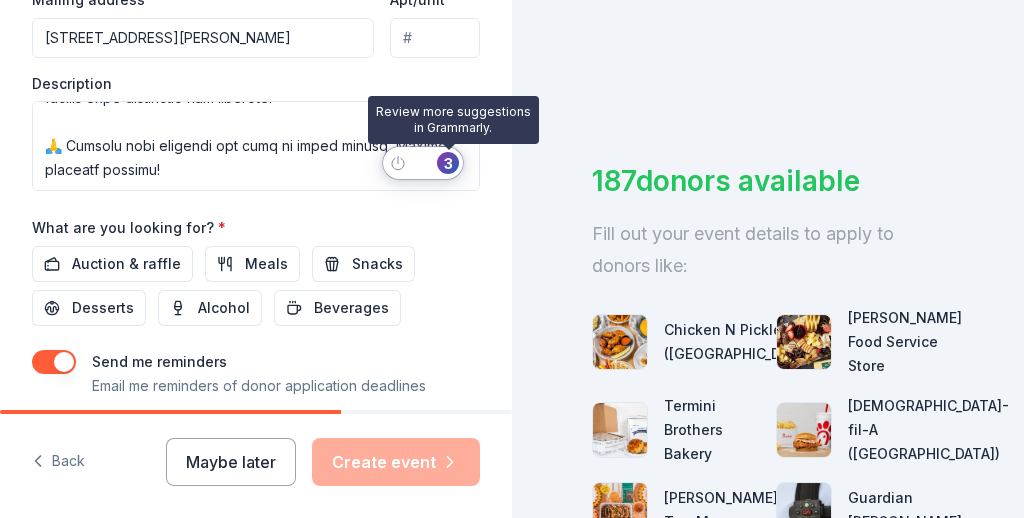 drag, startPoint x: 261, startPoint y: 148, endPoint x: 445, endPoint y: 170, distance: 185.31055 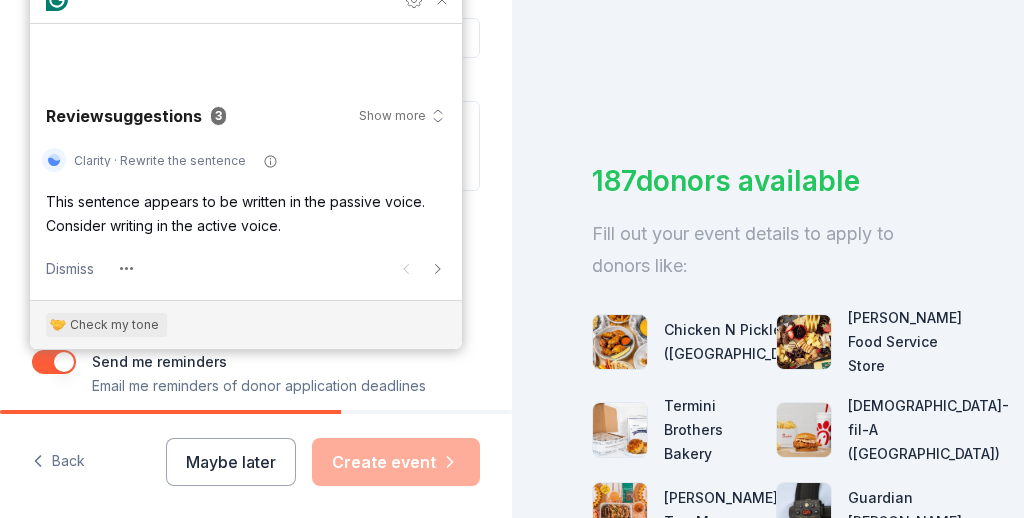 click on "Check my tone" 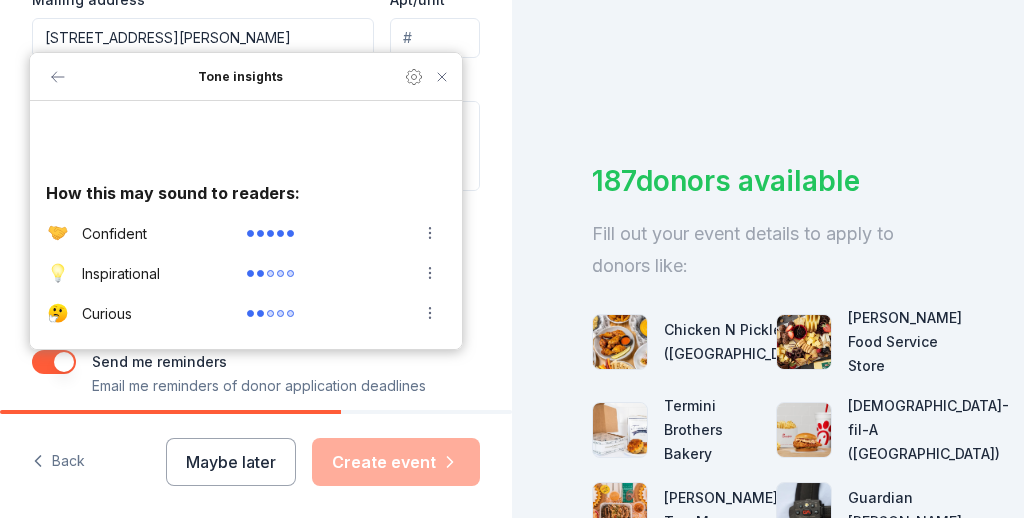 click on "inspirational" 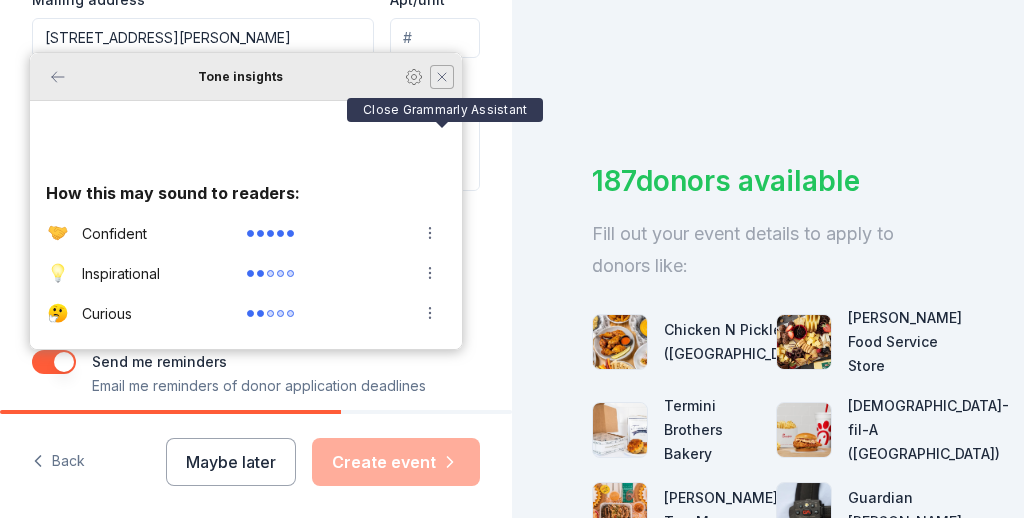 click 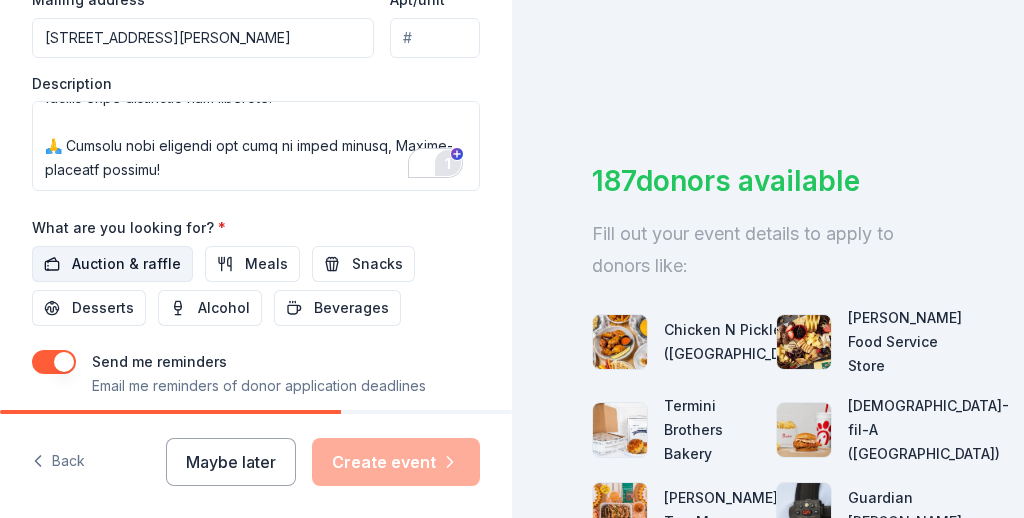 click on "Auction & raffle" at bounding box center (126, 264) 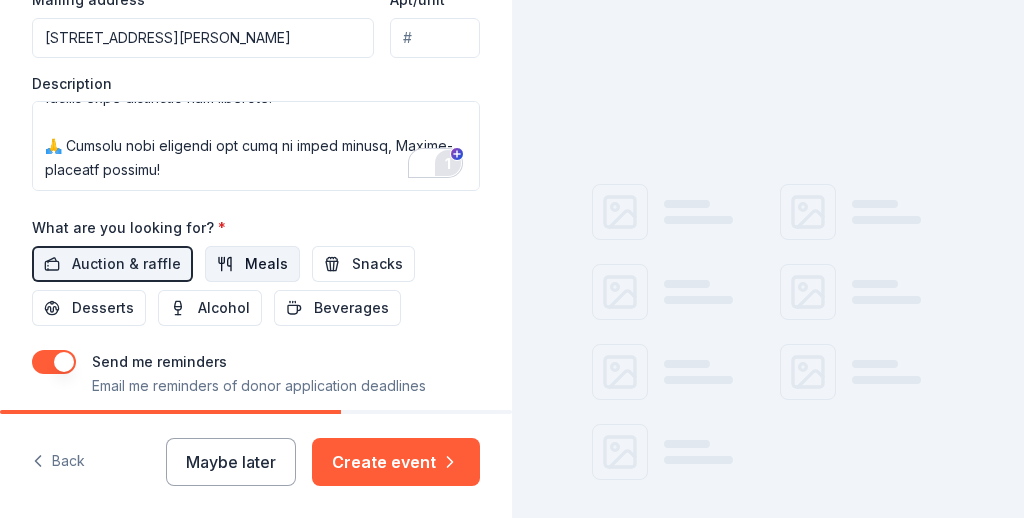 click on "Meals" at bounding box center (266, 264) 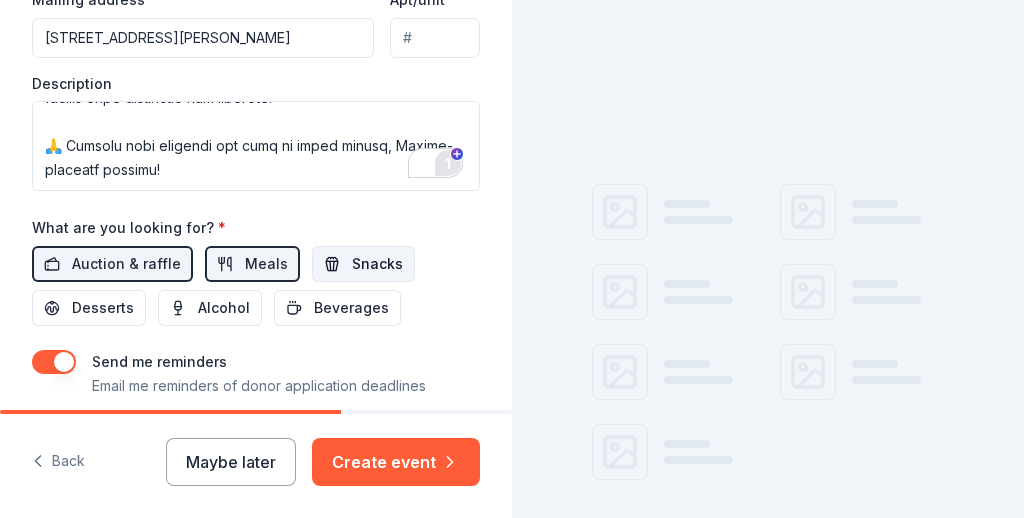 click on "Snacks" at bounding box center (377, 264) 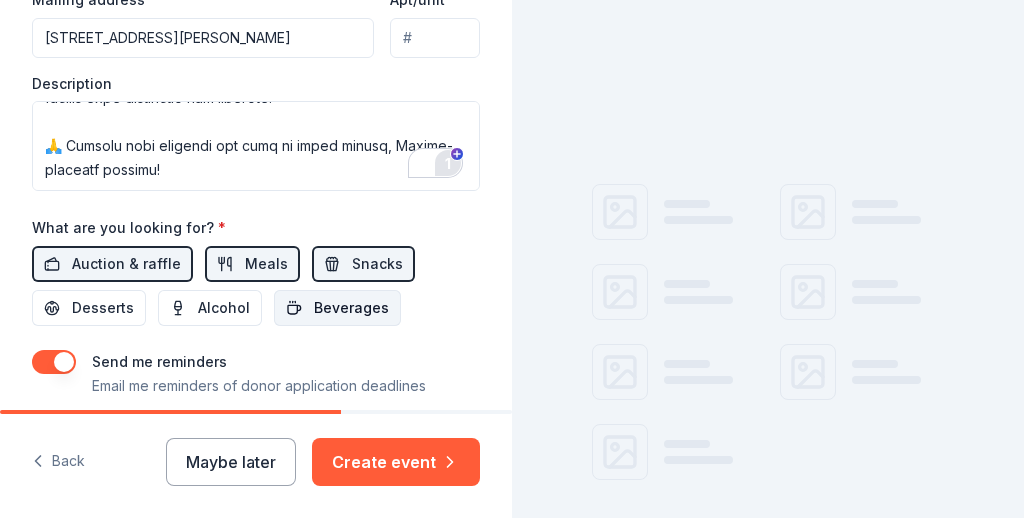 click on "Beverages" at bounding box center [351, 308] 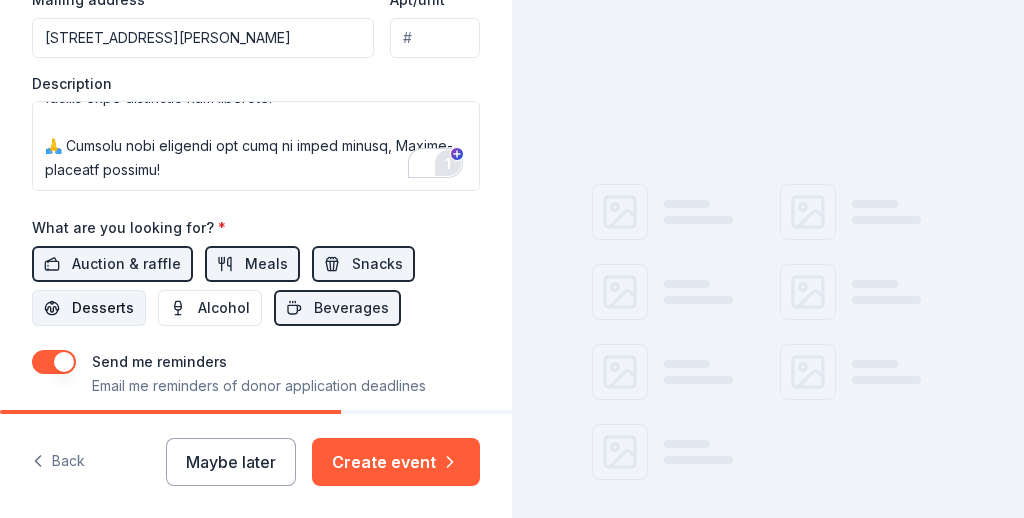 click on "Desserts" at bounding box center [103, 308] 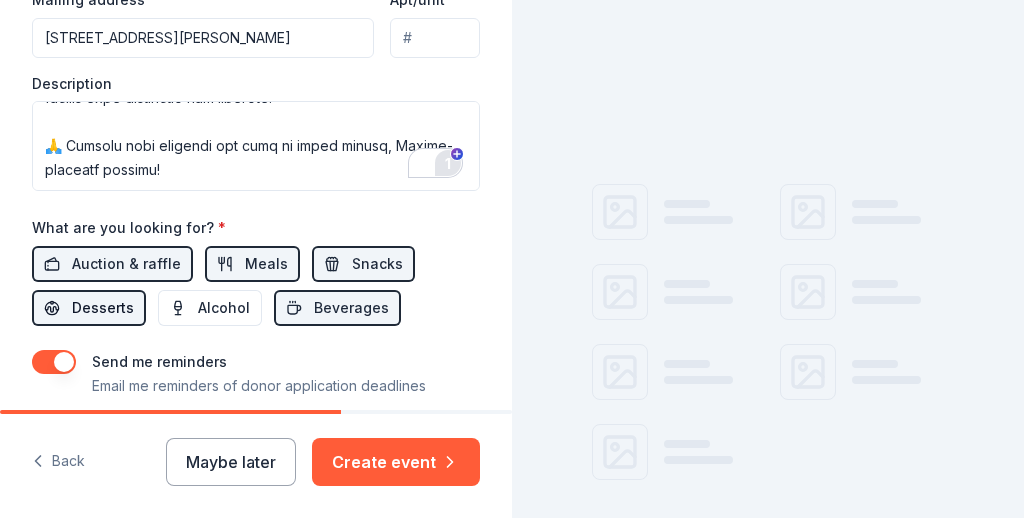 scroll, scrollTop: 963, scrollLeft: 0, axis: vertical 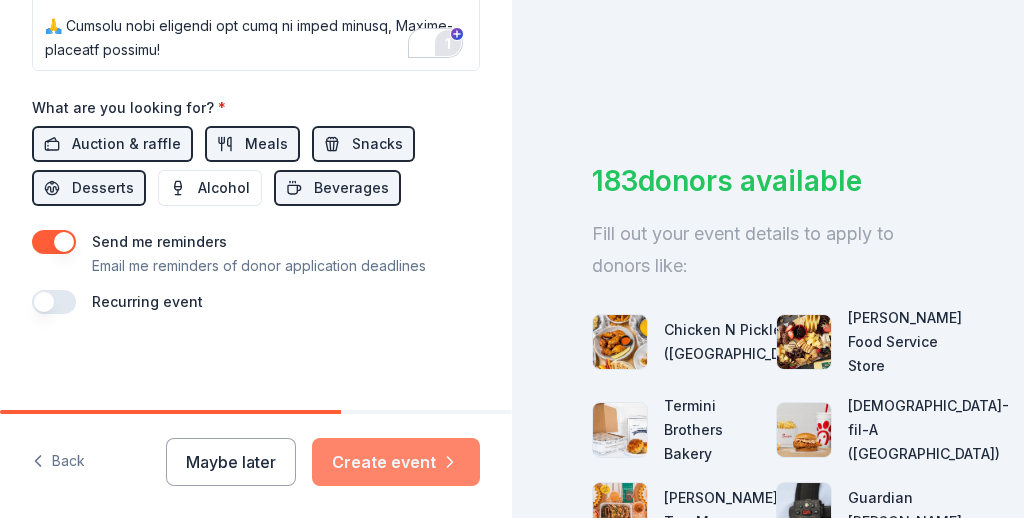 click on "Create event" at bounding box center [396, 462] 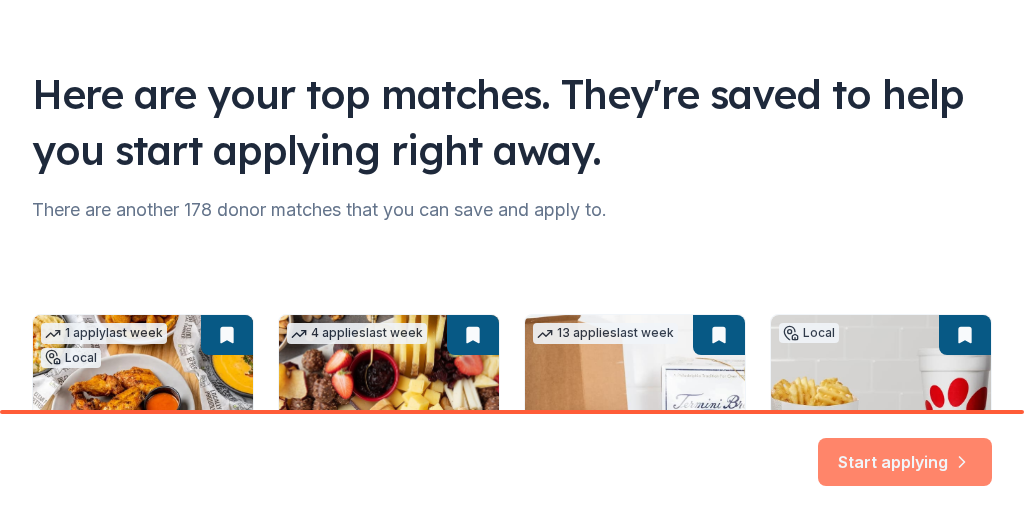 click on "Start applying" at bounding box center [905, 451] 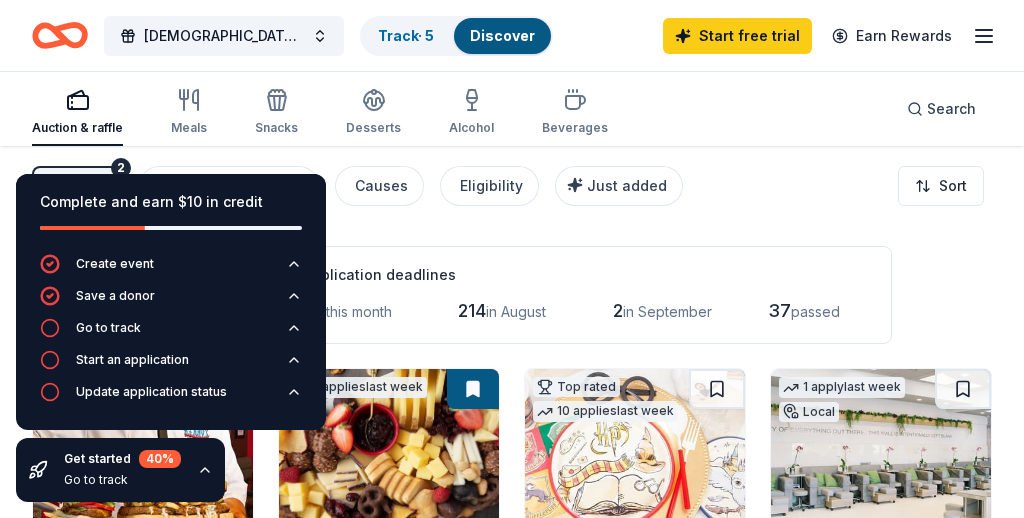click on "251 results  in  Dallas, TX Application deadlines 35  this month 214  in August 2  in September 37  passed 1   apply  last week Local 43 days left Online app • Quick Kenny's Restaurant Group New Gift certificate(s) 4   applies  last week 27 days left Online app • Quick Gordon Food Service Store 4.7 Gift card(s) Top rated 10   applies  last week 29 days left Online app Oriental Trading 4.8 Donation depends on request 1   apply  last week Local 27 days left Online app Bellacures 4.0 Gift certificate(s) 27 days left Online app • Quick Chuy's Tex-Mex 5.0 Food, gift card(s) Top rated 24   applies  last week 27 days left Online app • Quick BarkBox 5.0 Dog toy(s), dog food 1   apply  last week Local 27 days left Online app • Quick Chicken N Pickle (Grand Prairie) New Gift card(s), donation of space for event(s) 2   applies  last week 27 days left Online app Perry's Steakhouse New Food, gift card(s) 6   applies  last week 27 days left Online app Let's Roam 4.4 Local 27 days left Online app • Quick New 1" at bounding box center [512, 1613] 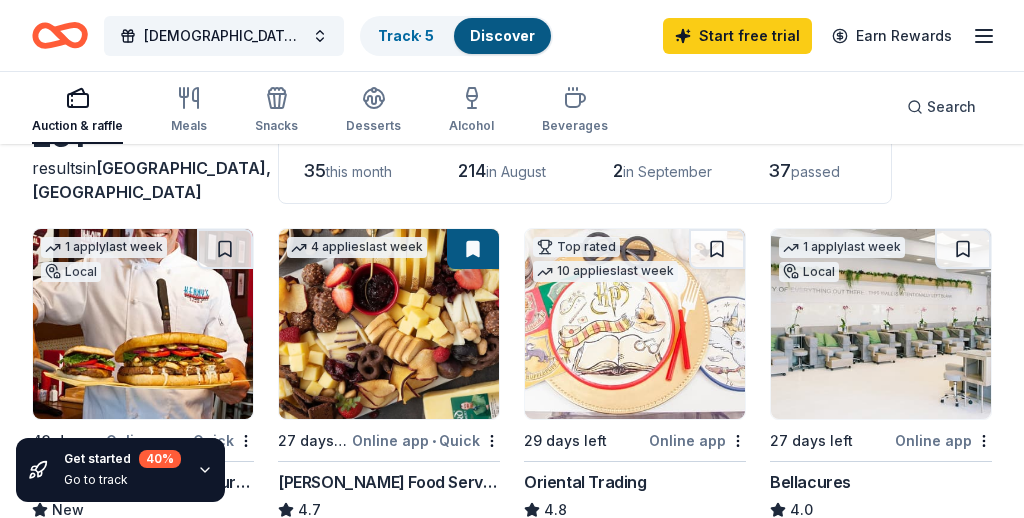 scroll, scrollTop: 136, scrollLeft: 0, axis: vertical 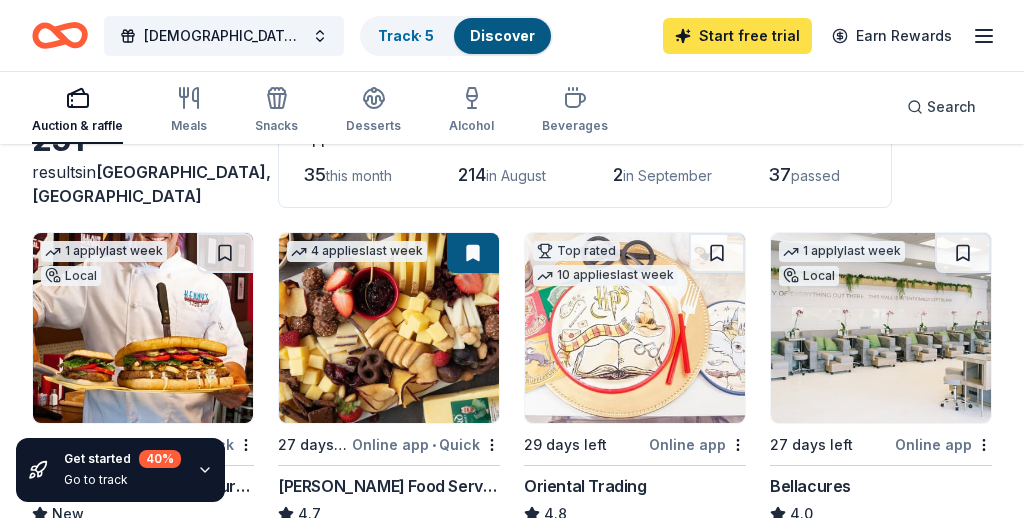 click on "Start free  trial" at bounding box center [737, 36] 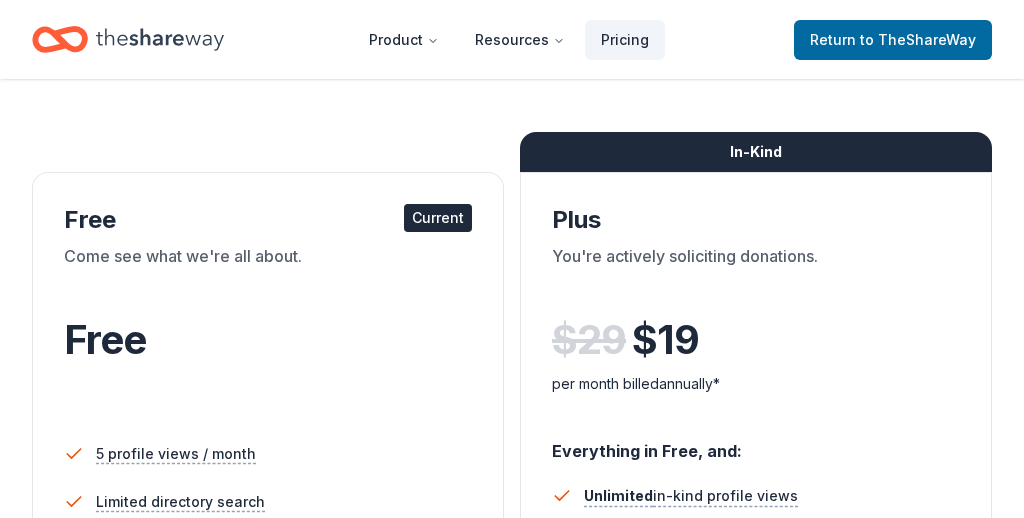scroll, scrollTop: 254, scrollLeft: 0, axis: vertical 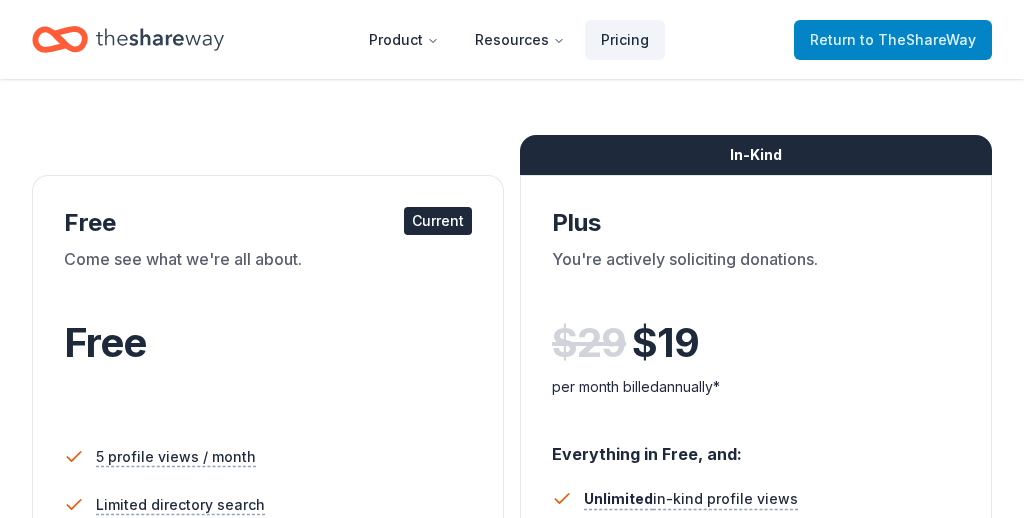 click on "Return to TheShareWay" at bounding box center (893, 40) 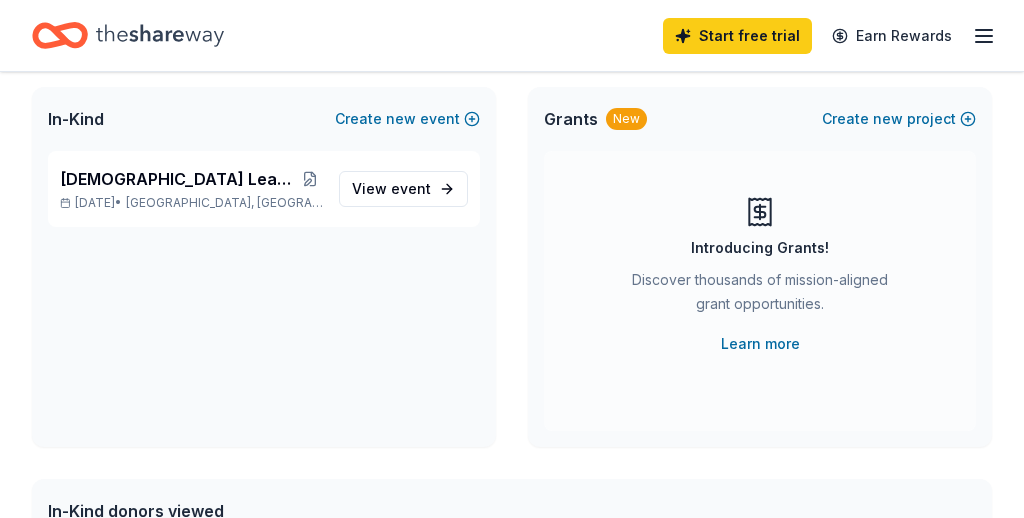 scroll, scrollTop: 122, scrollLeft: 0, axis: vertical 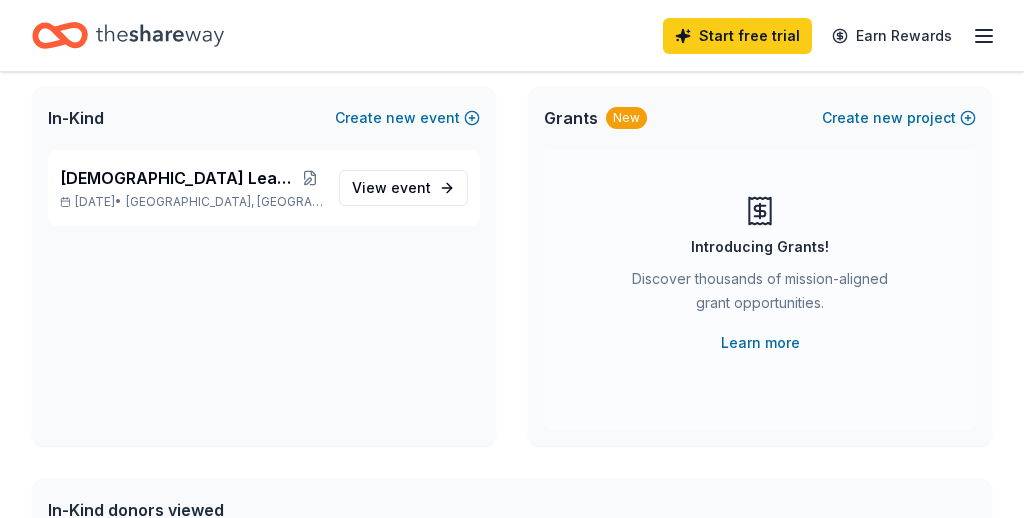 drag, startPoint x: 748, startPoint y: 346, endPoint x: 614, endPoint y: 339, distance: 134.18271 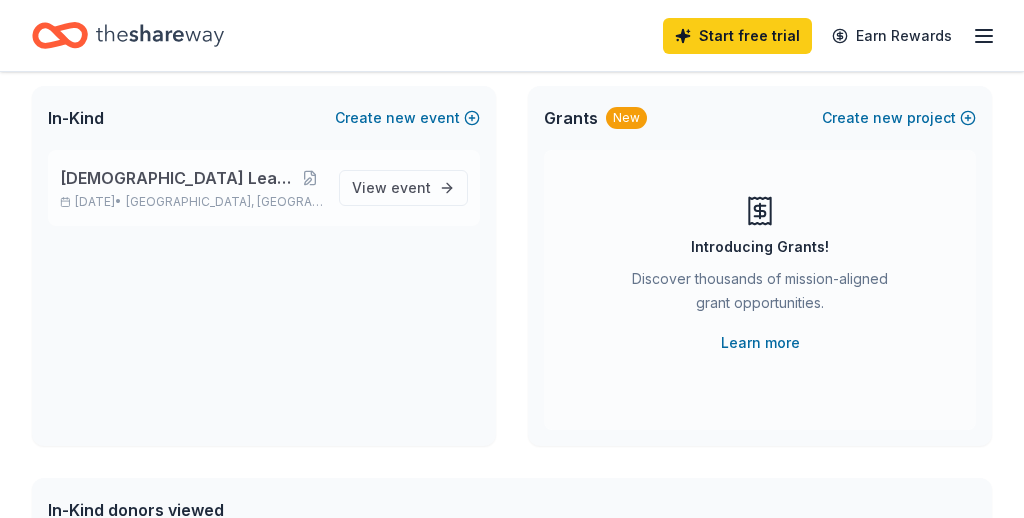 click on "Freedom Missionary Baptist Church Leadership Re-Focused" at bounding box center [179, 178] 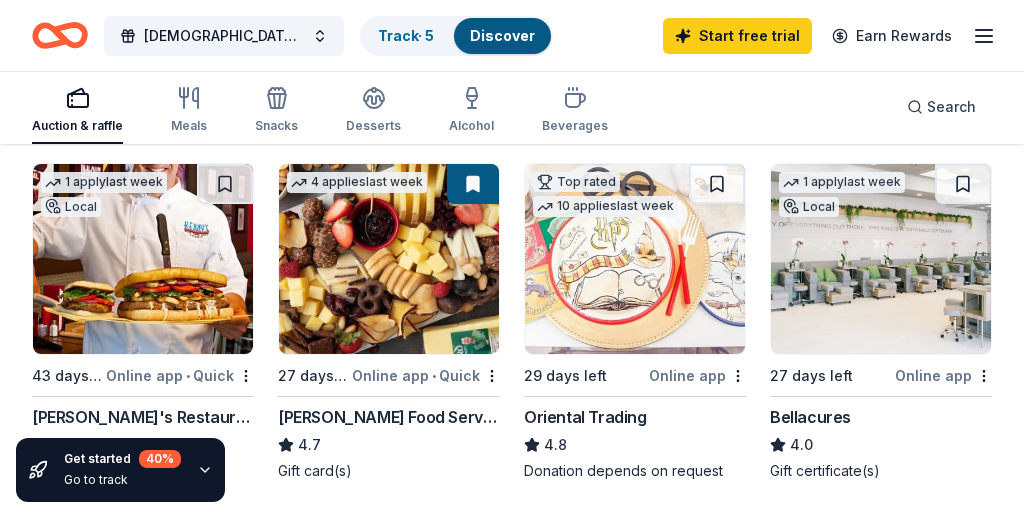 scroll, scrollTop: 191, scrollLeft: 0, axis: vertical 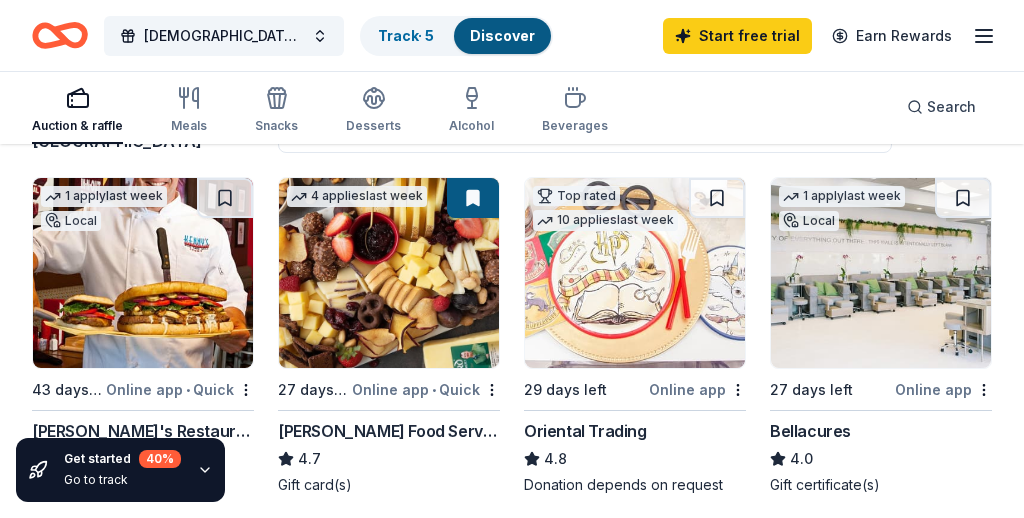 click at bounding box center [143, 273] 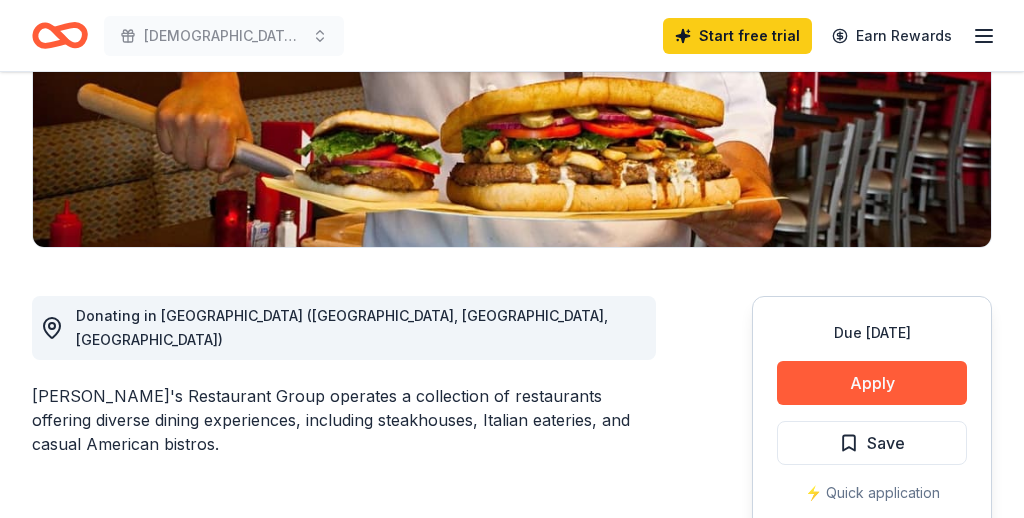scroll, scrollTop: 372, scrollLeft: 0, axis: vertical 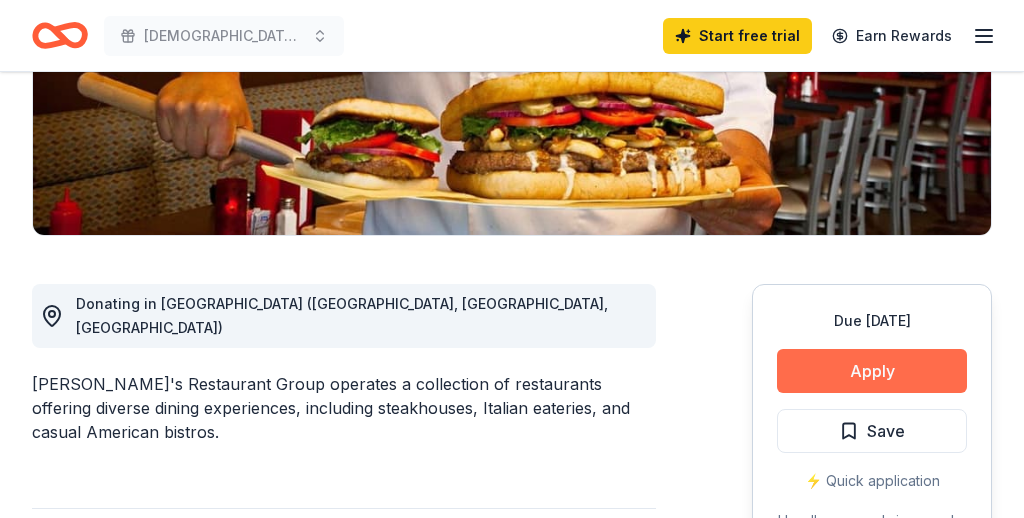 click on "Apply" at bounding box center [872, 371] 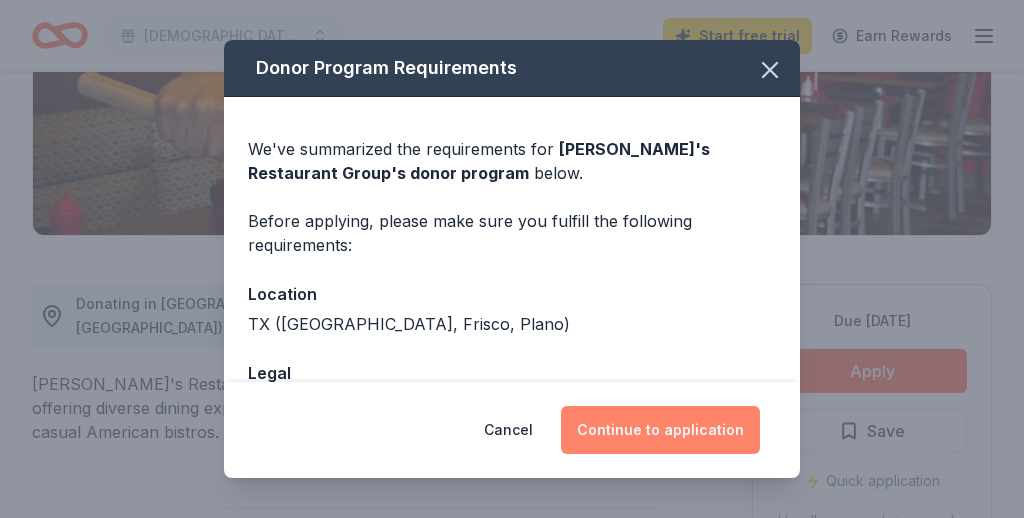 click on "Continue to application" at bounding box center (660, 430) 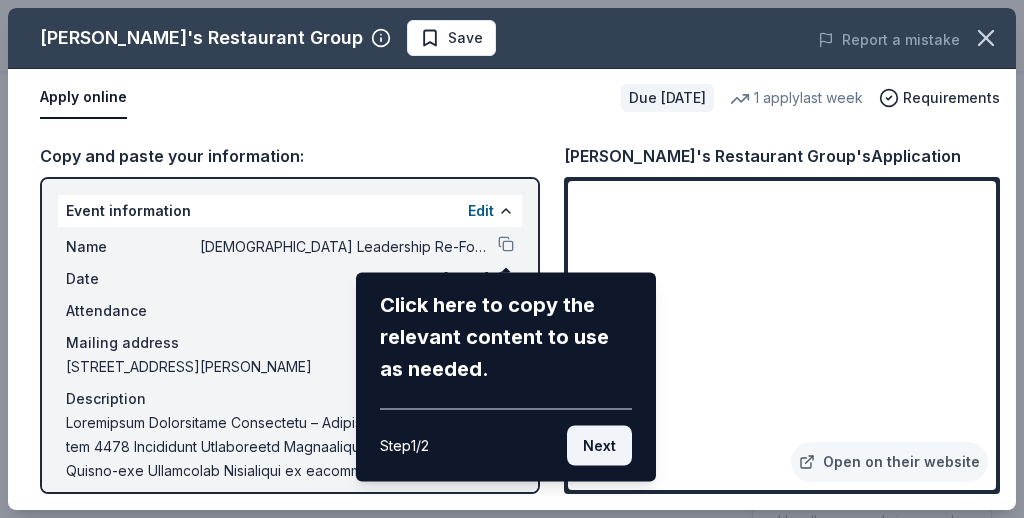 click on "Next" at bounding box center [599, 446] 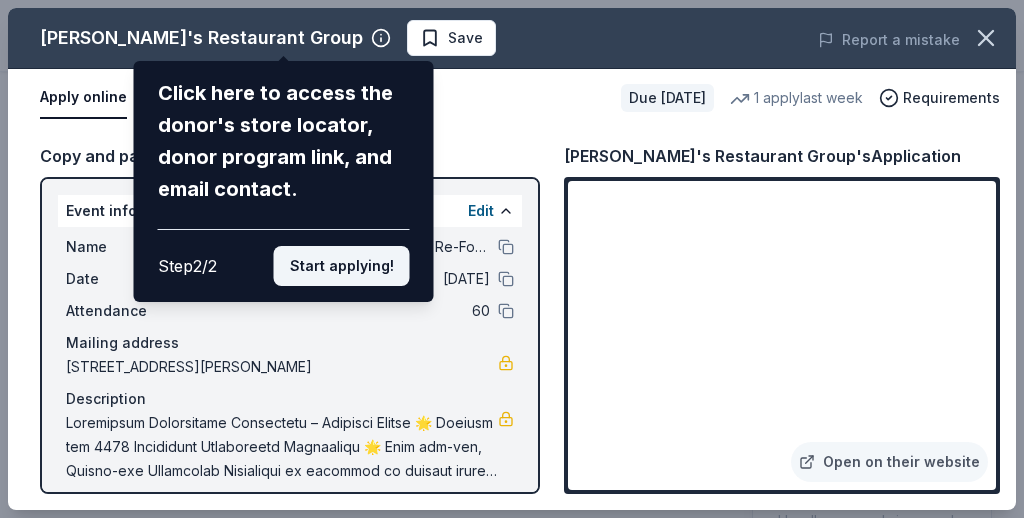 click on "Start applying!" at bounding box center (342, 266) 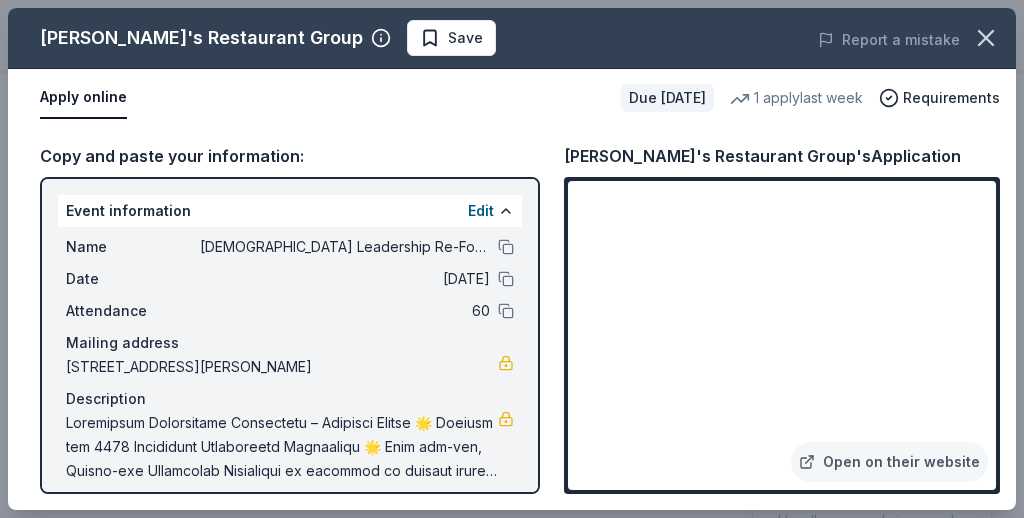 click on "Copy and paste your information:" at bounding box center (290, 156) 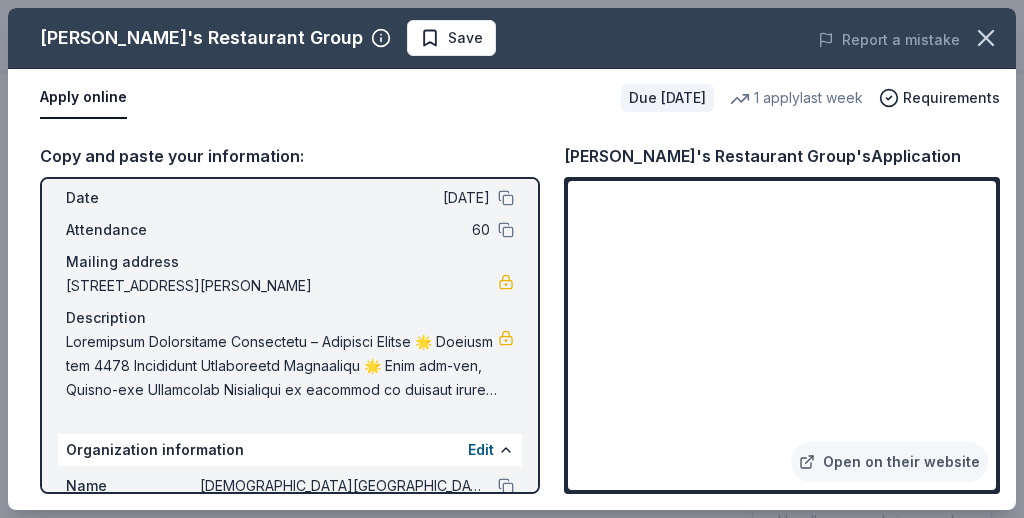scroll, scrollTop: 0, scrollLeft: 0, axis: both 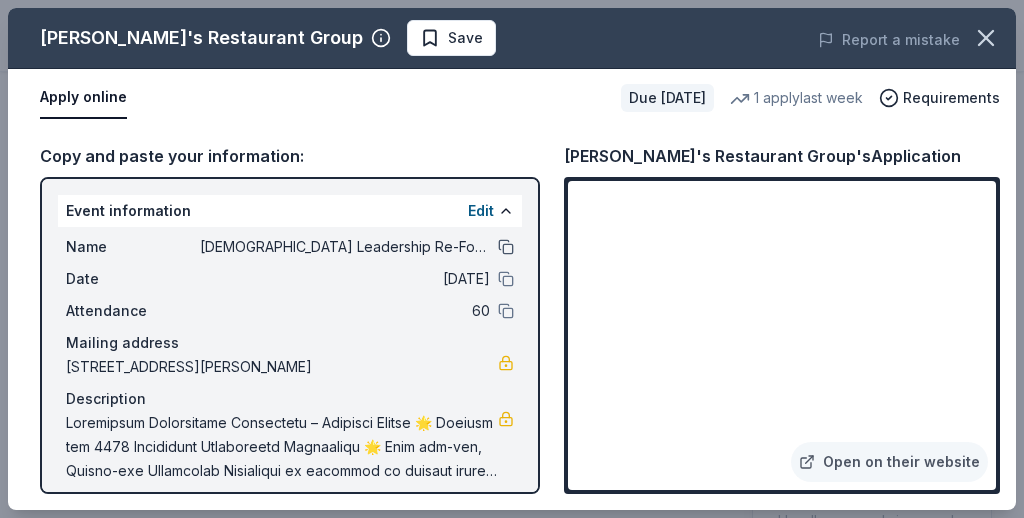 click at bounding box center (506, 247) 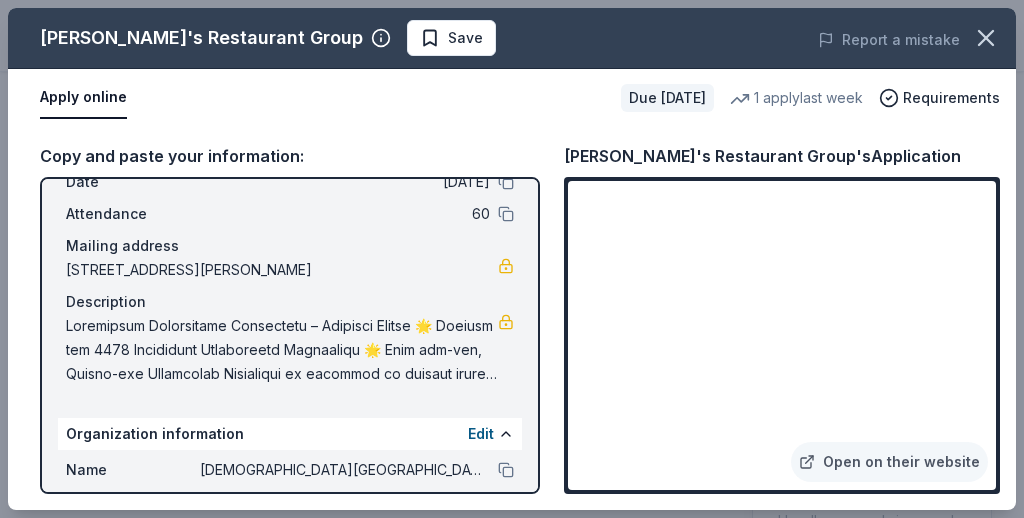 scroll, scrollTop: 96, scrollLeft: 0, axis: vertical 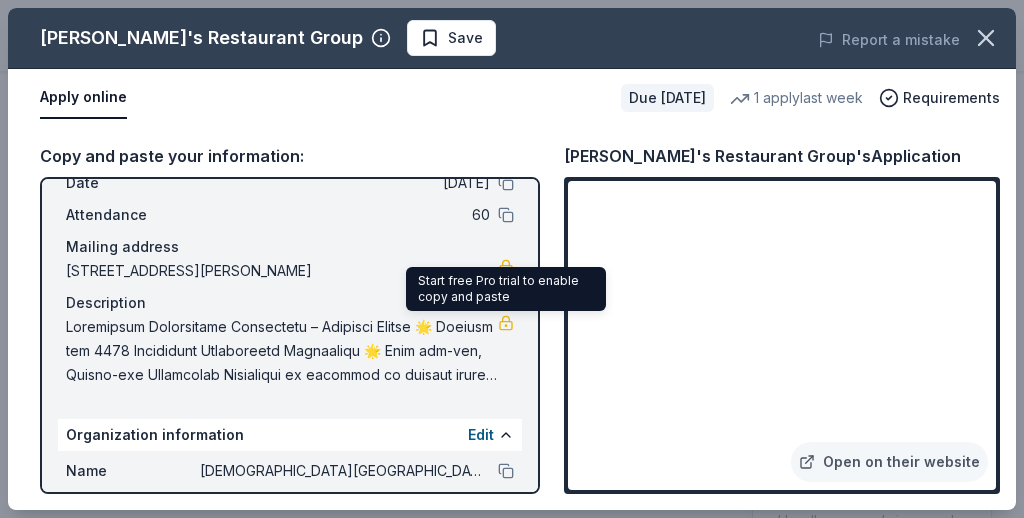 click at bounding box center (506, 323) 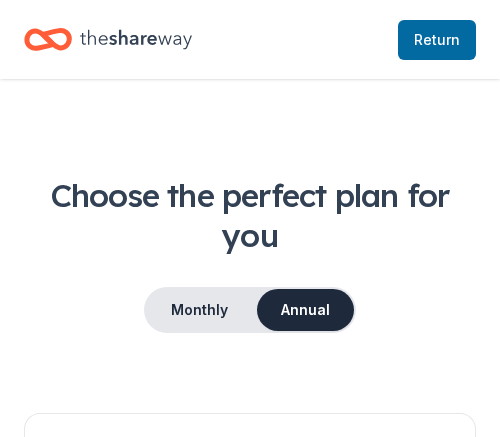 scroll, scrollTop: 0, scrollLeft: 0, axis: both 